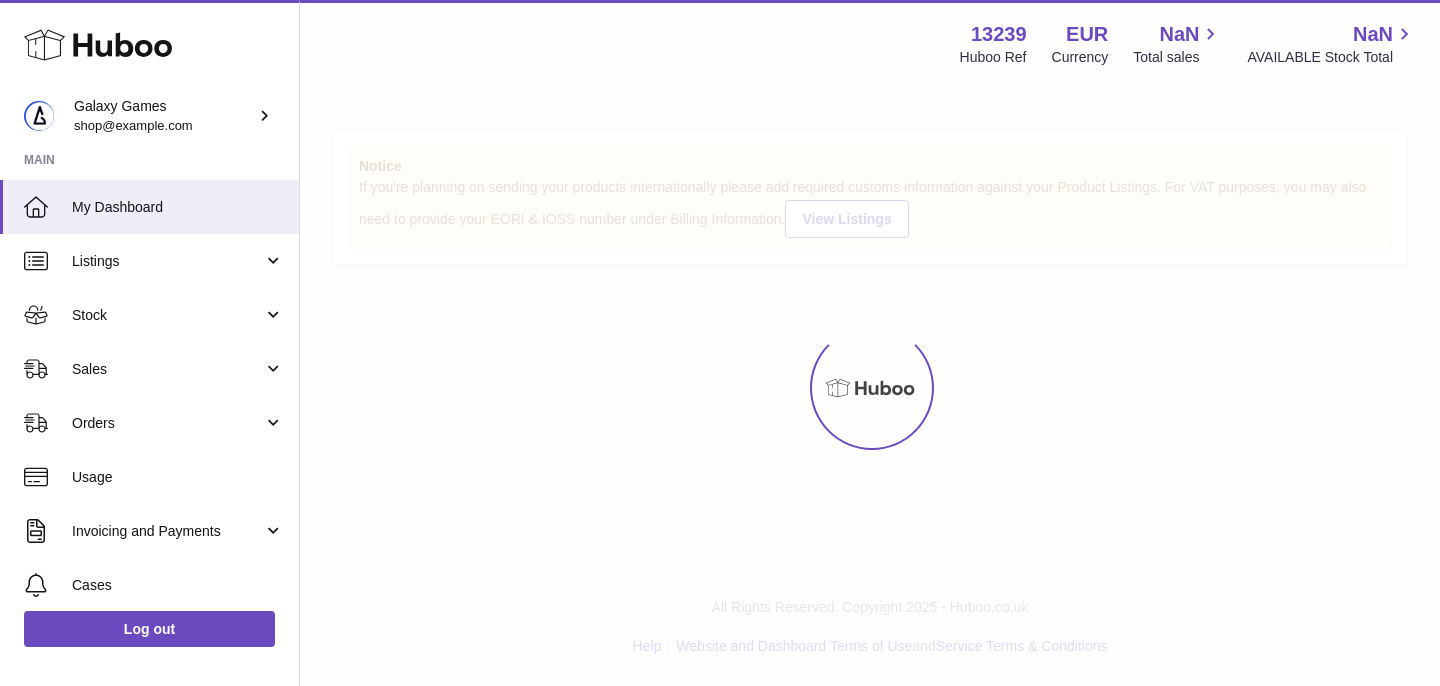 scroll, scrollTop: 0, scrollLeft: 0, axis: both 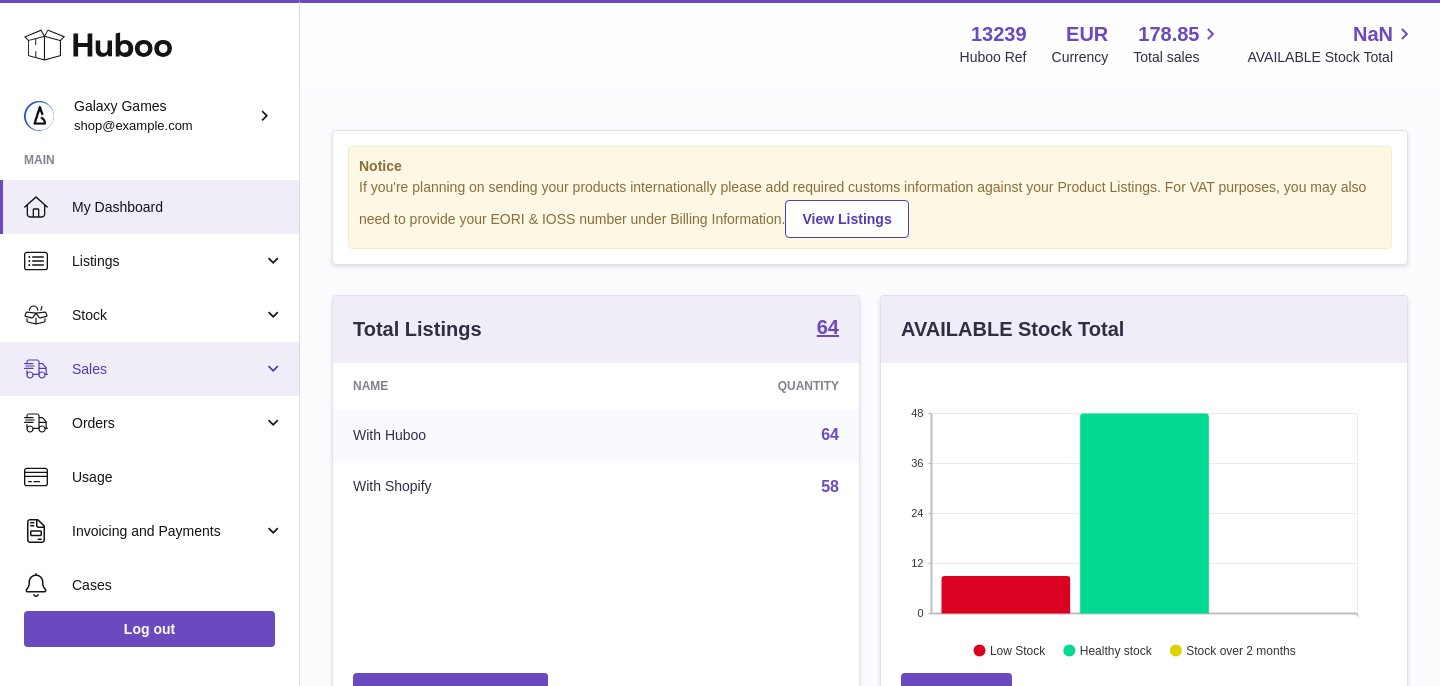 click on "Sales" at bounding box center [149, 369] 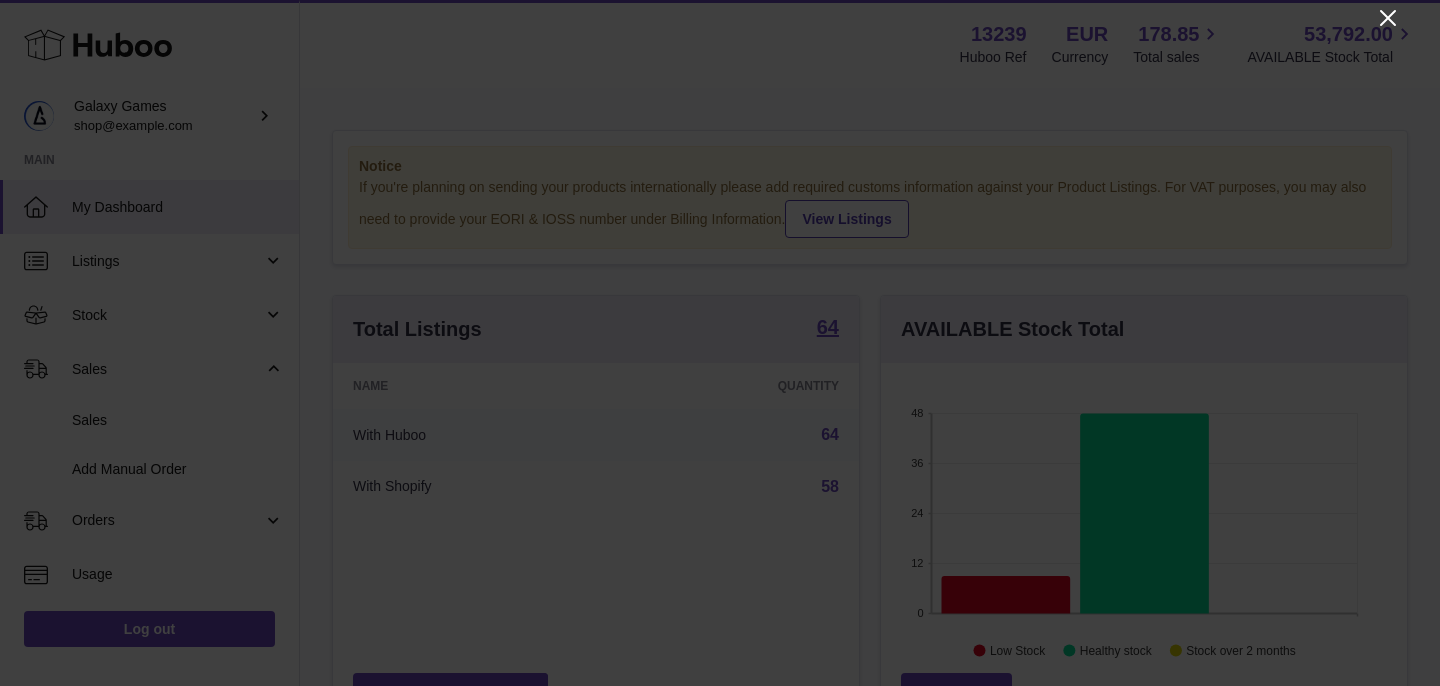 click 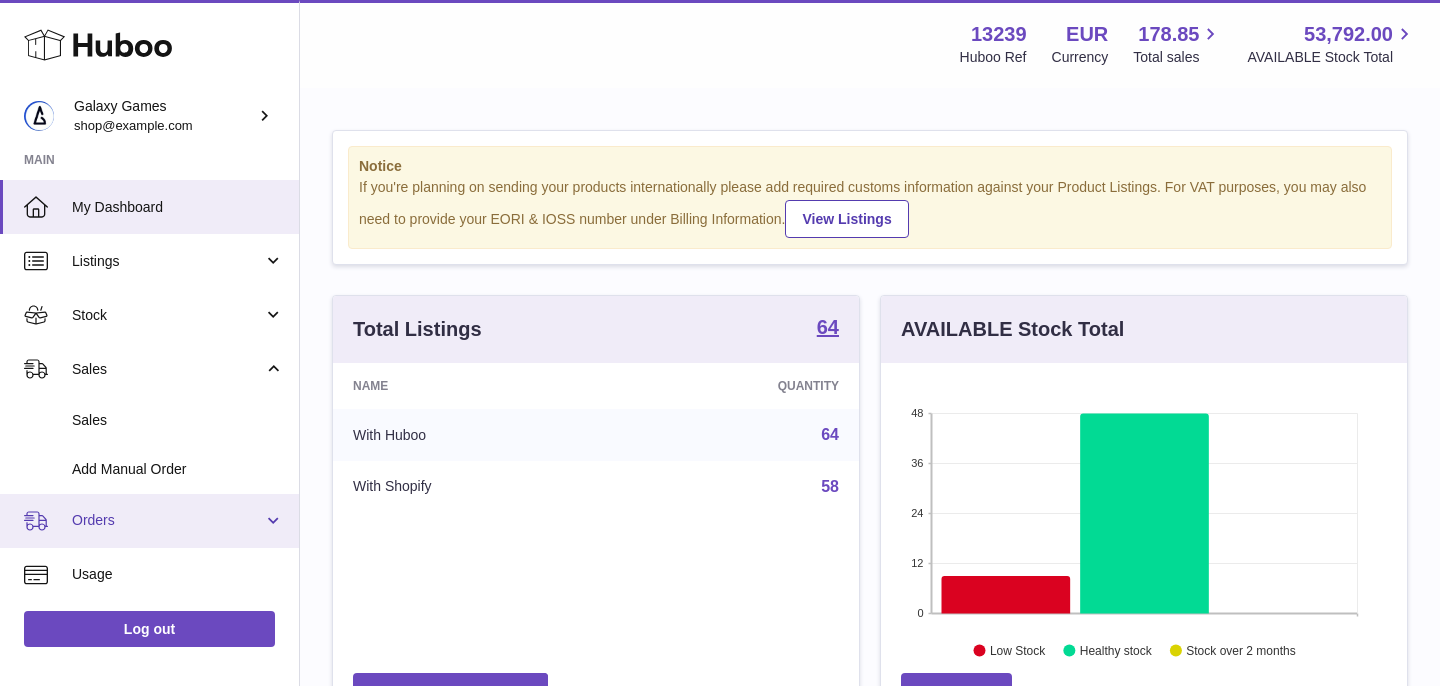 click on "Orders" at bounding box center [149, 521] 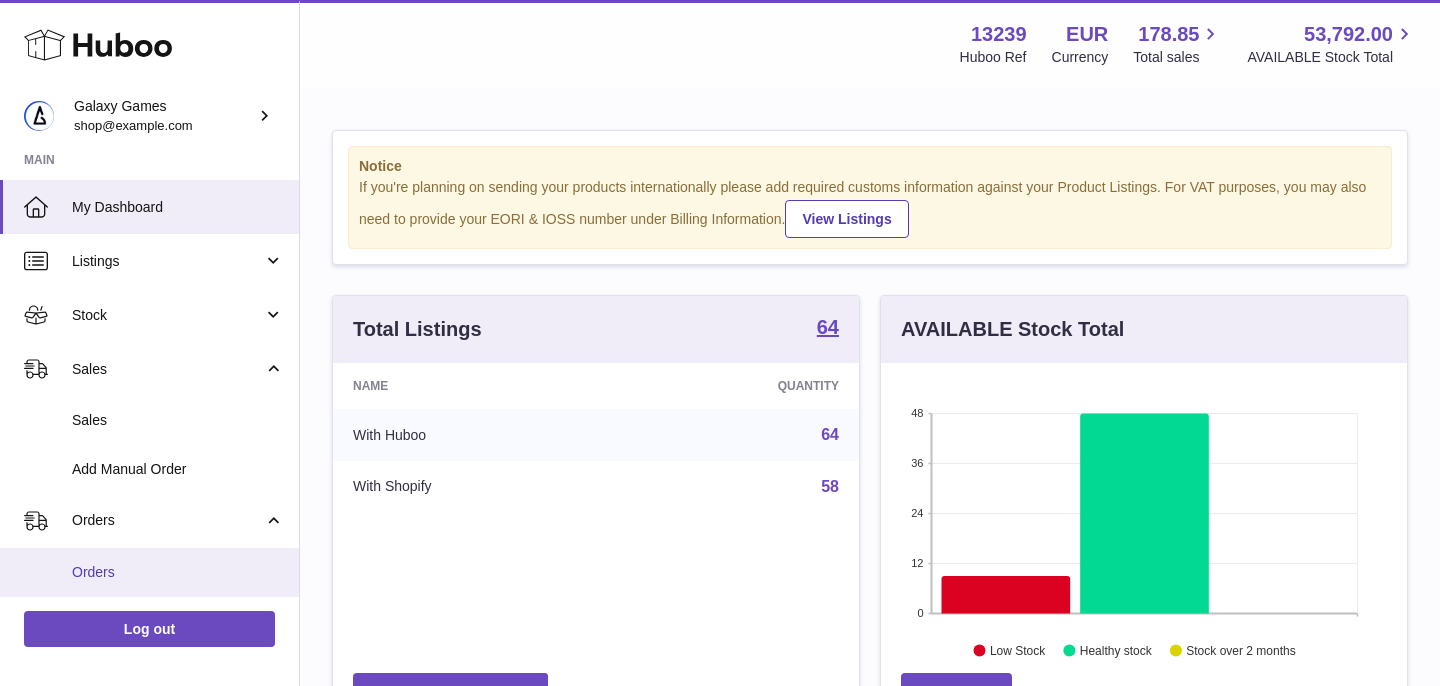 click on "Orders" at bounding box center (149, 572) 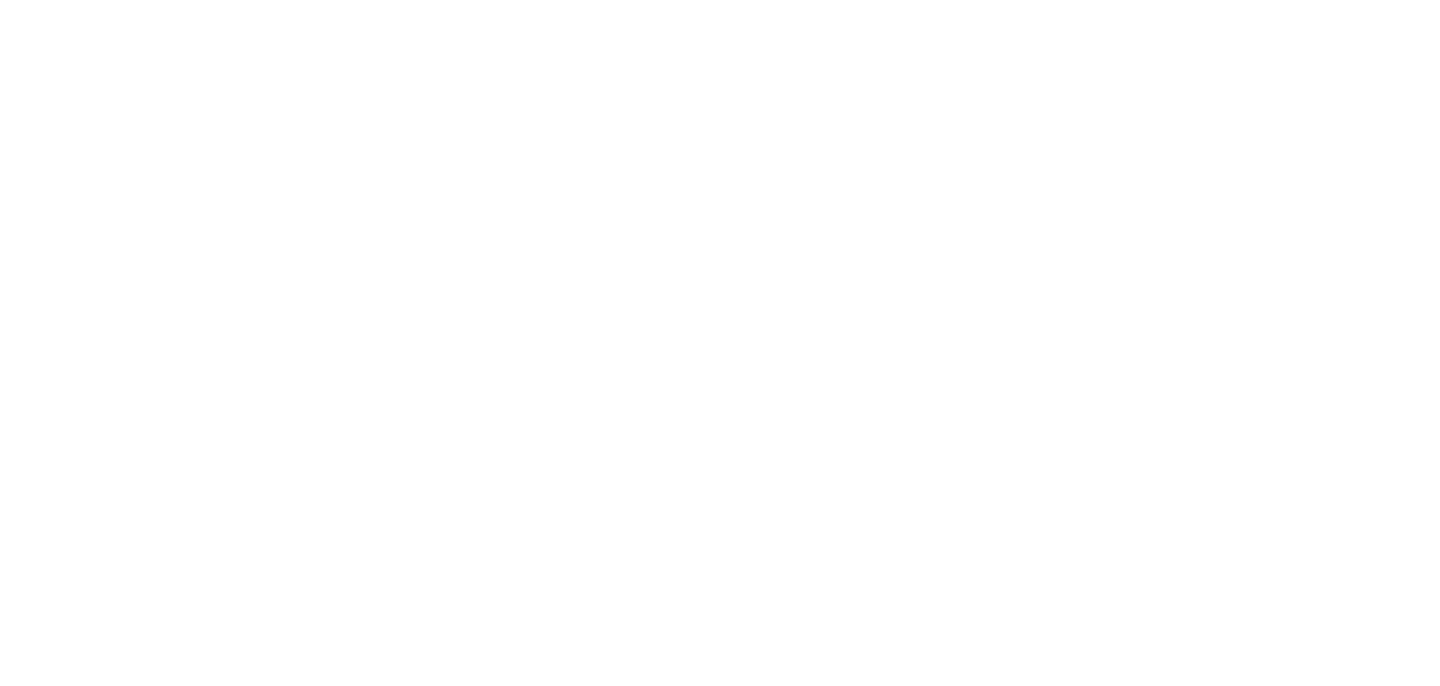 scroll, scrollTop: 0, scrollLeft: 0, axis: both 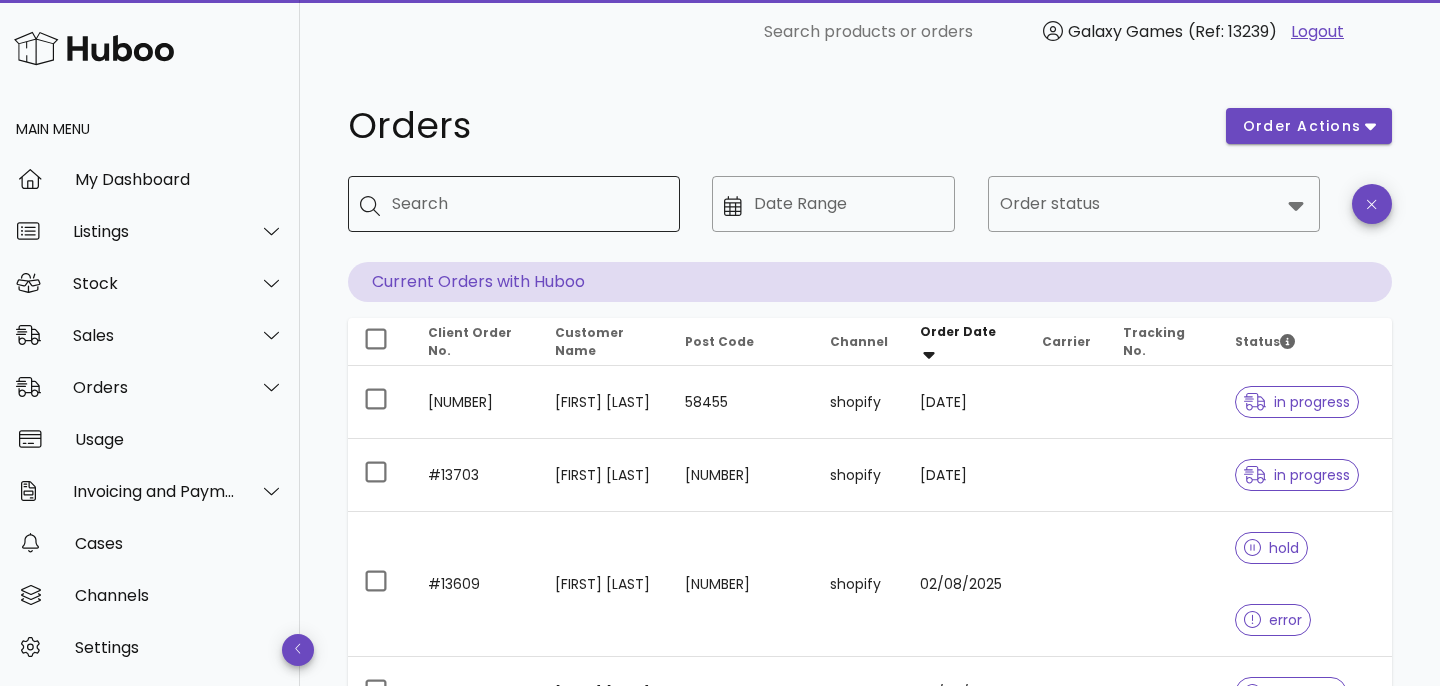 click on "Search" at bounding box center [528, 204] 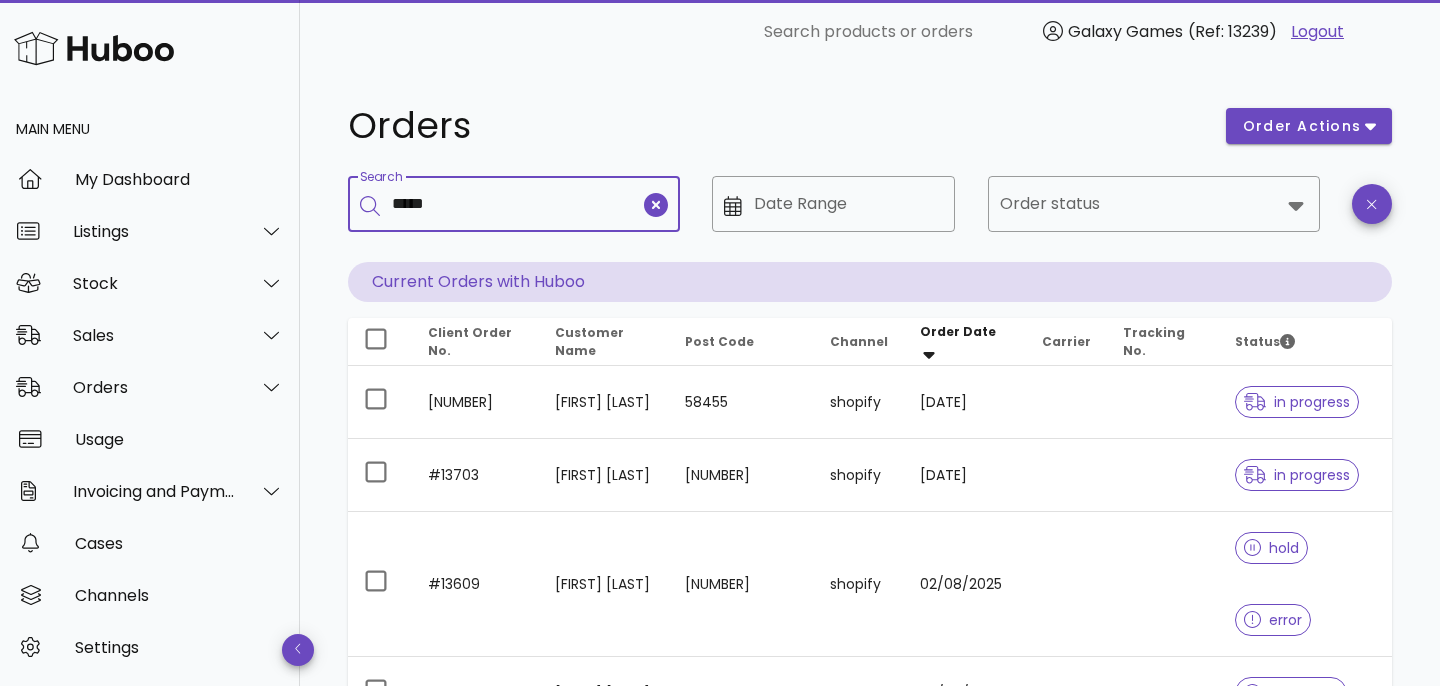 type on "*****" 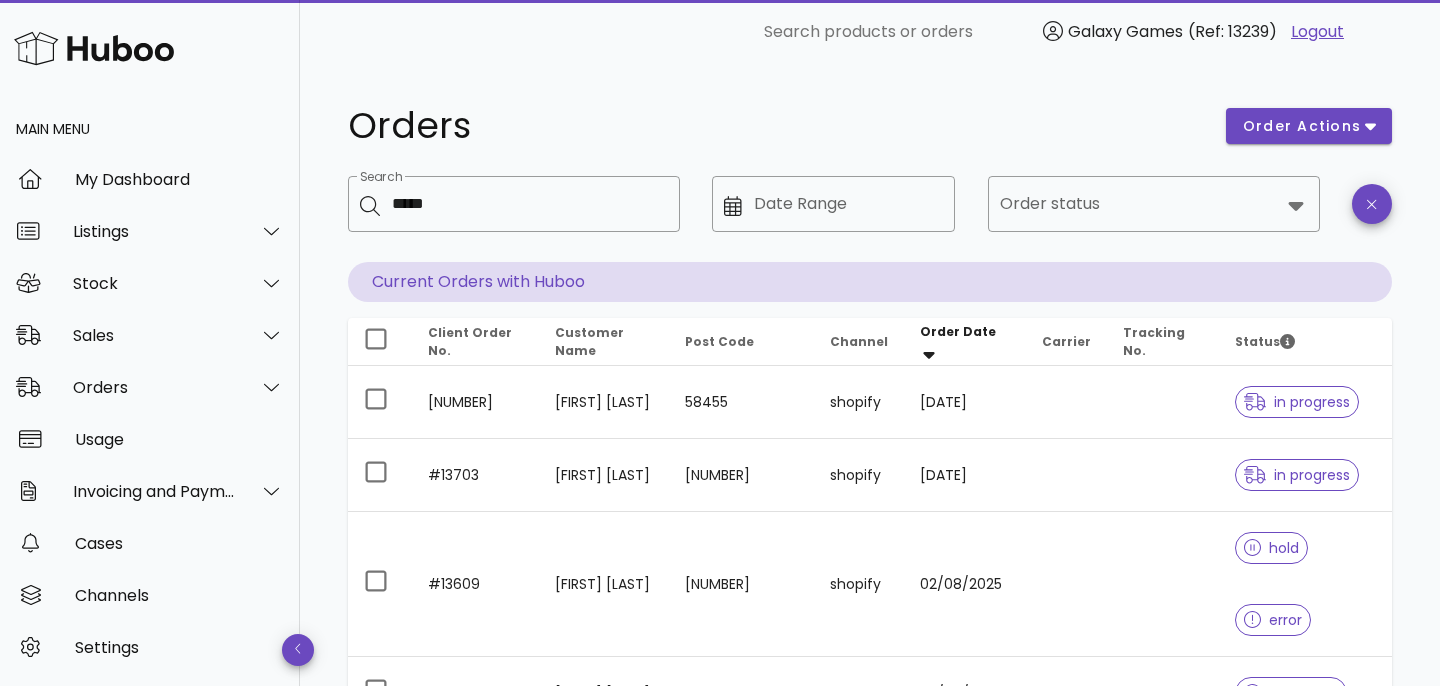 type 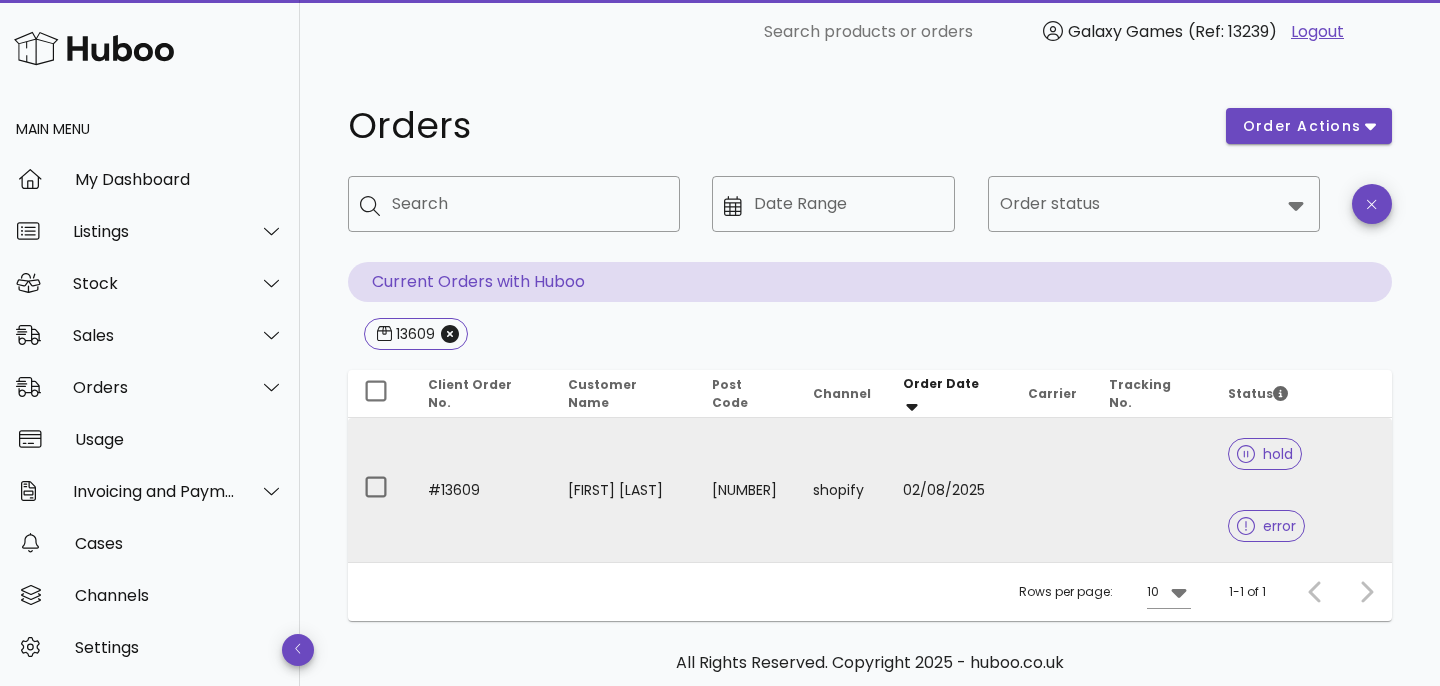 click on "#13609" at bounding box center (482, 490) 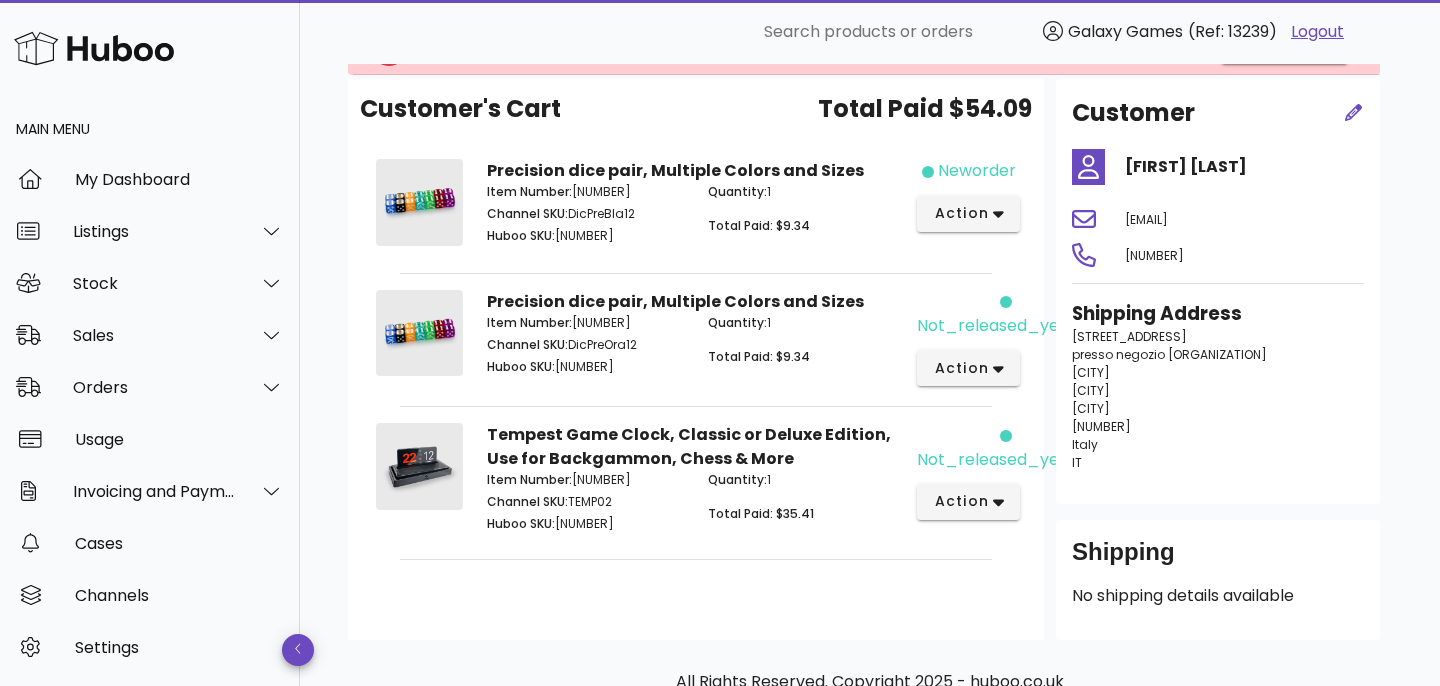 scroll, scrollTop: 0, scrollLeft: 0, axis: both 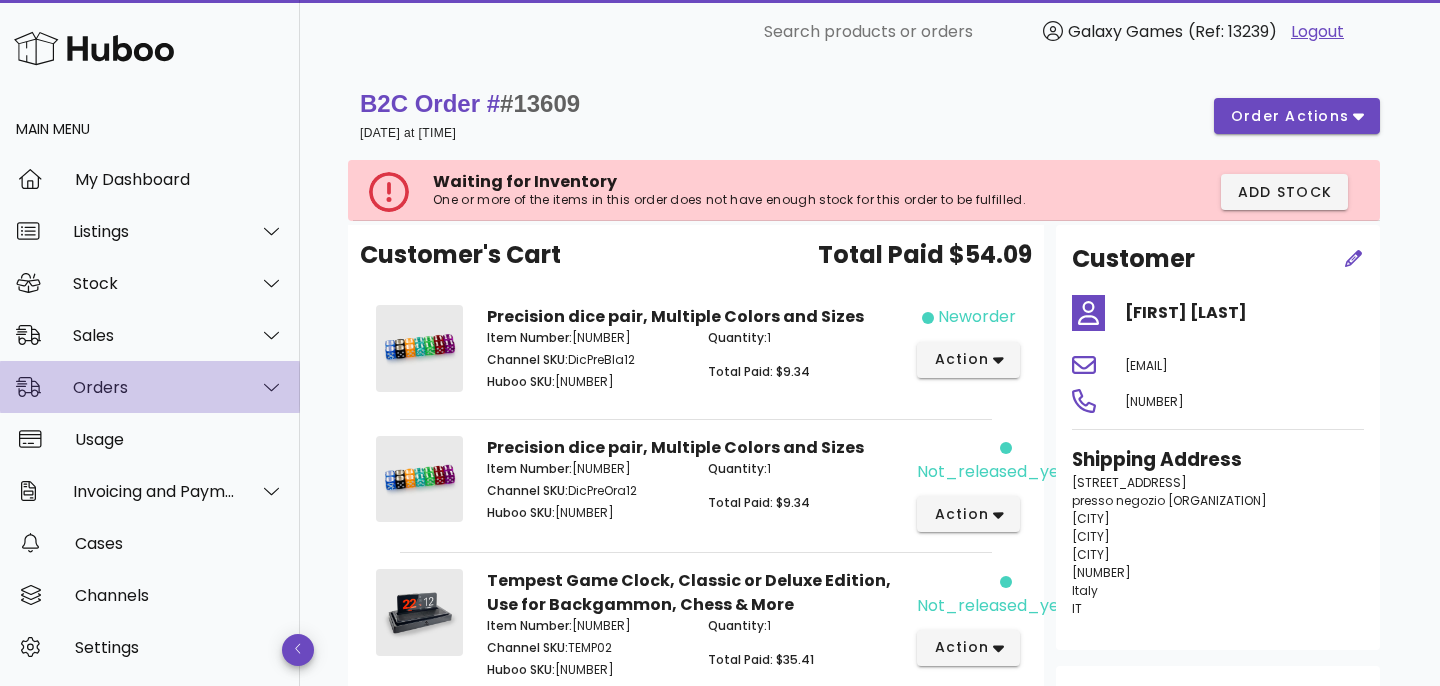 click on "Orders" at bounding box center (154, 387) 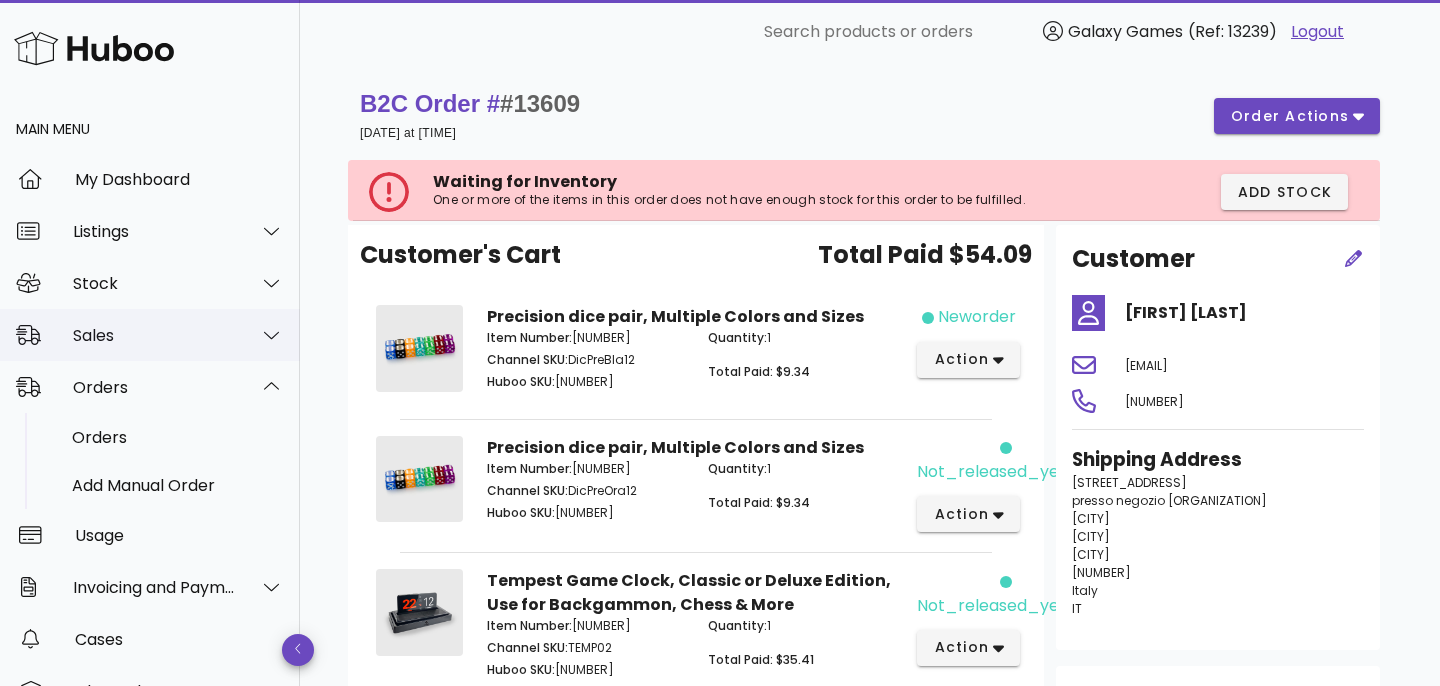 click on "Sales" at bounding box center (154, 335) 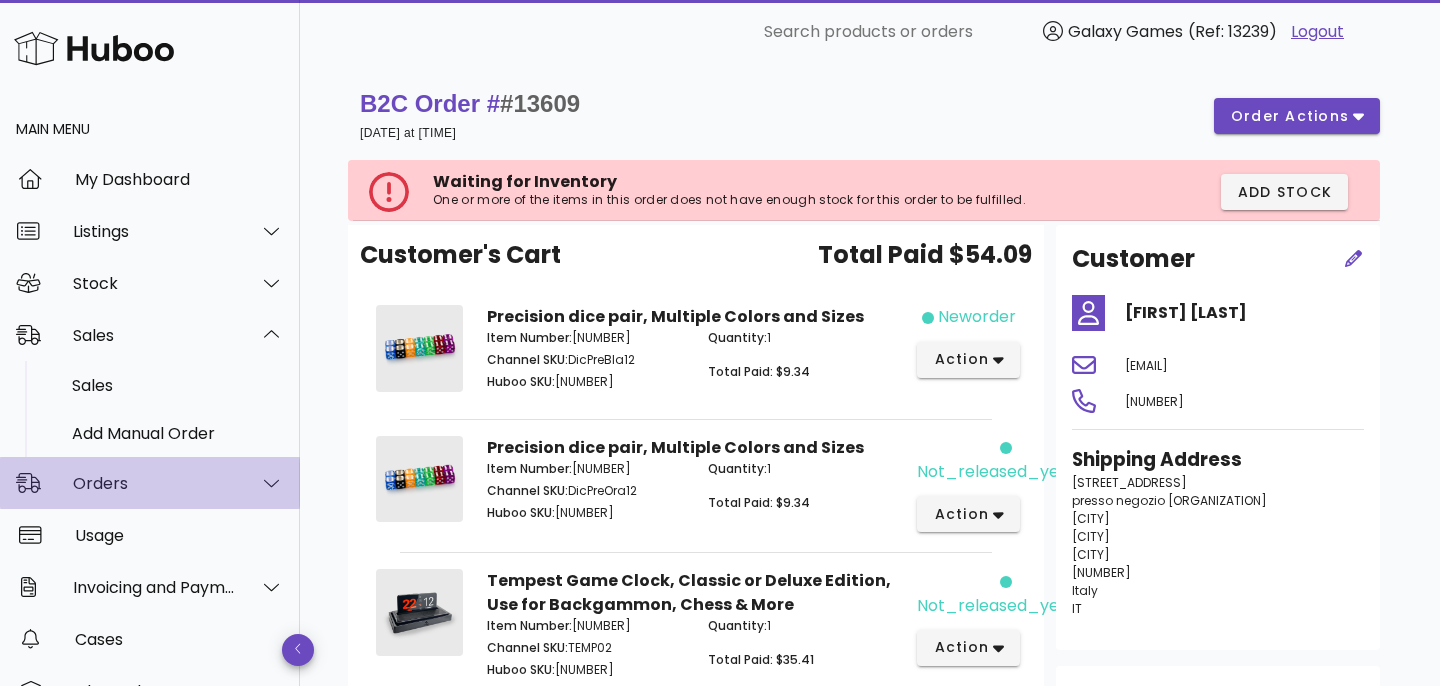 click on "Orders" at bounding box center (150, 483) 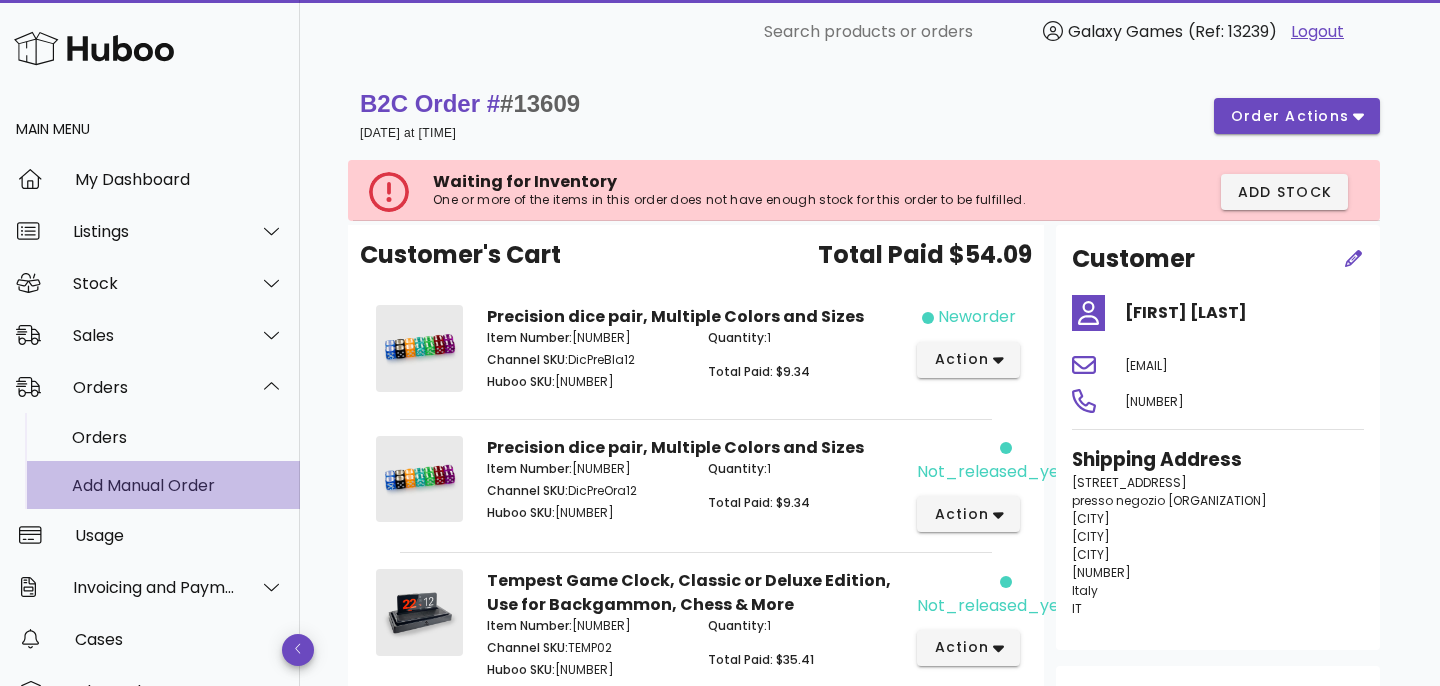 click on "Add Manual Order" at bounding box center (178, 485) 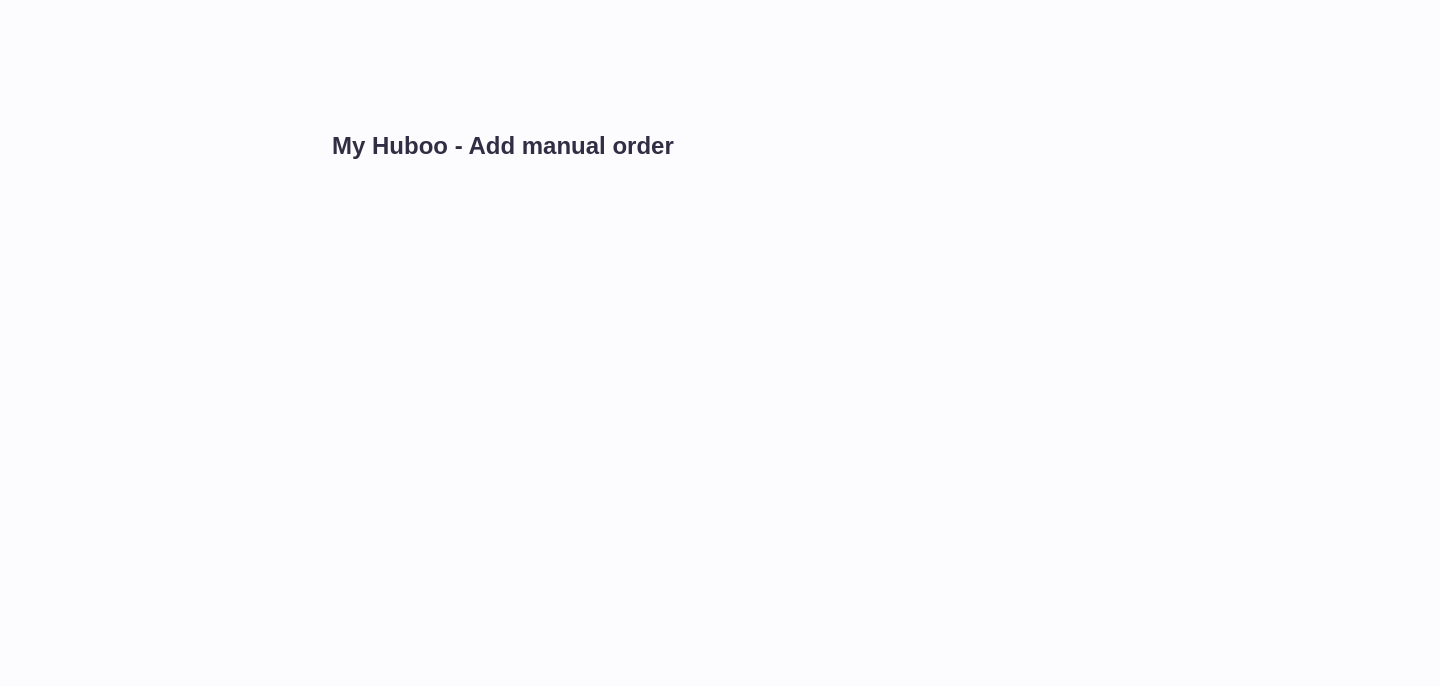 scroll, scrollTop: 0, scrollLeft: 0, axis: both 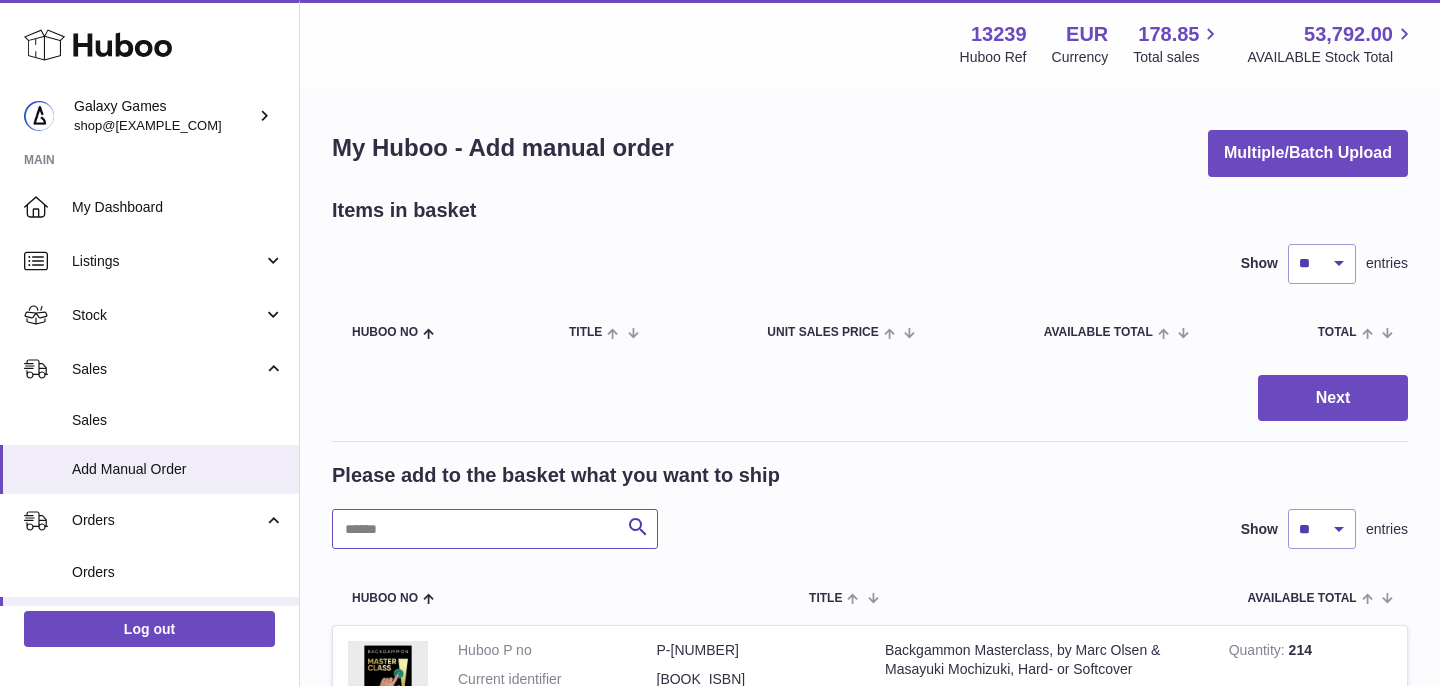 click at bounding box center [495, 529] 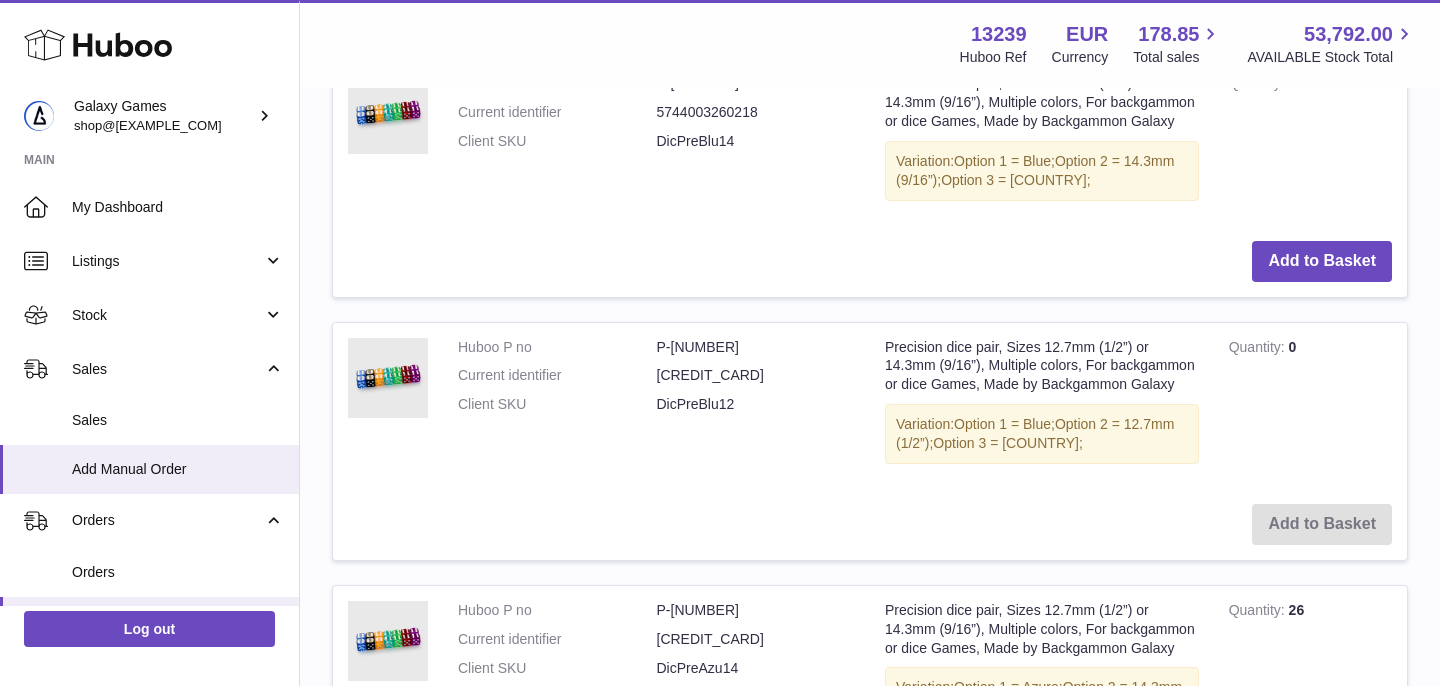 scroll, scrollTop: 566, scrollLeft: 0, axis: vertical 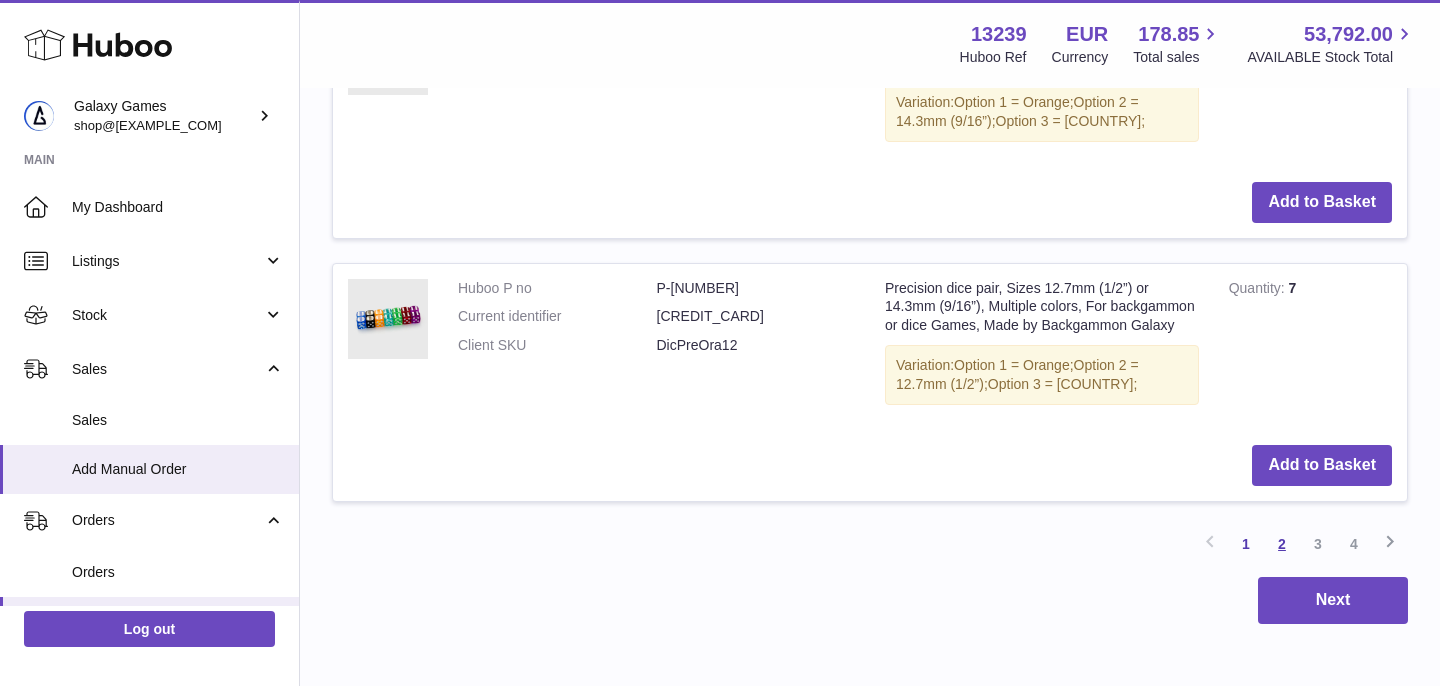 click on "2" at bounding box center (1282, 544) 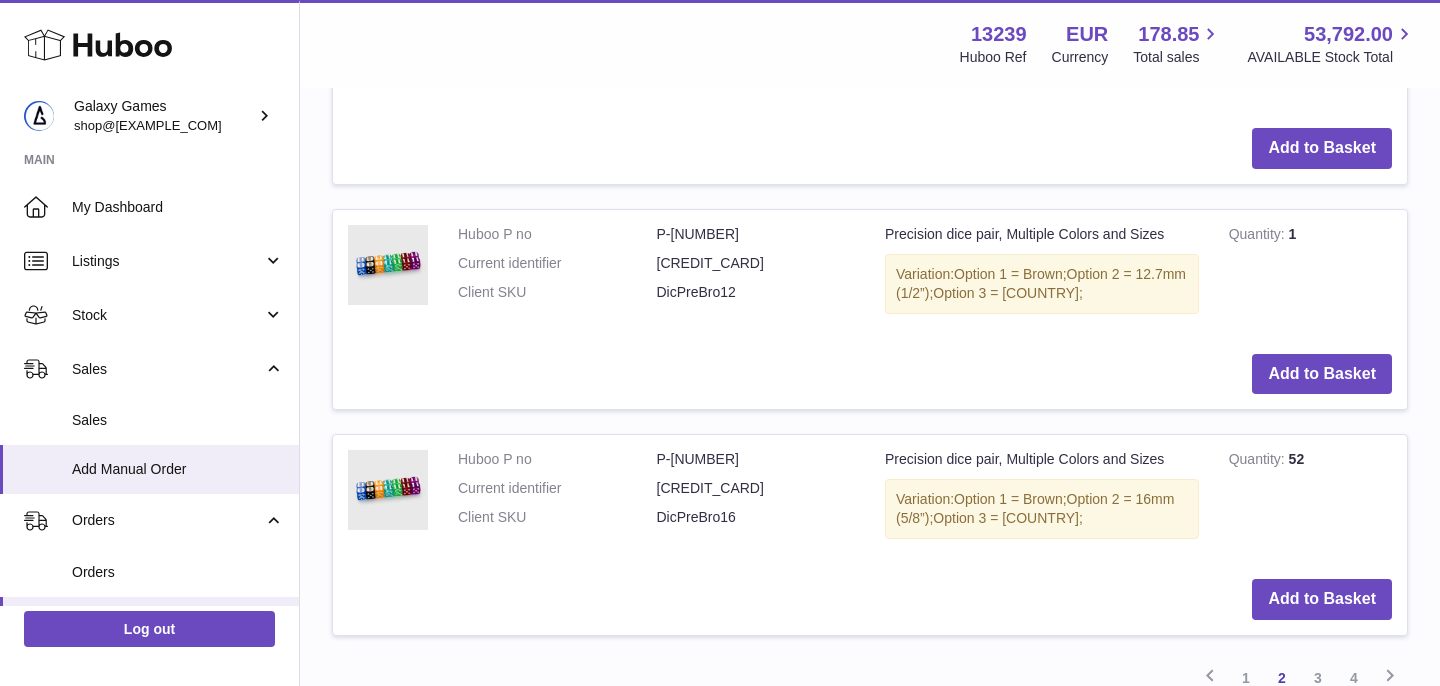 scroll, scrollTop: 2639, scrollLeft: 0, axis: vertical 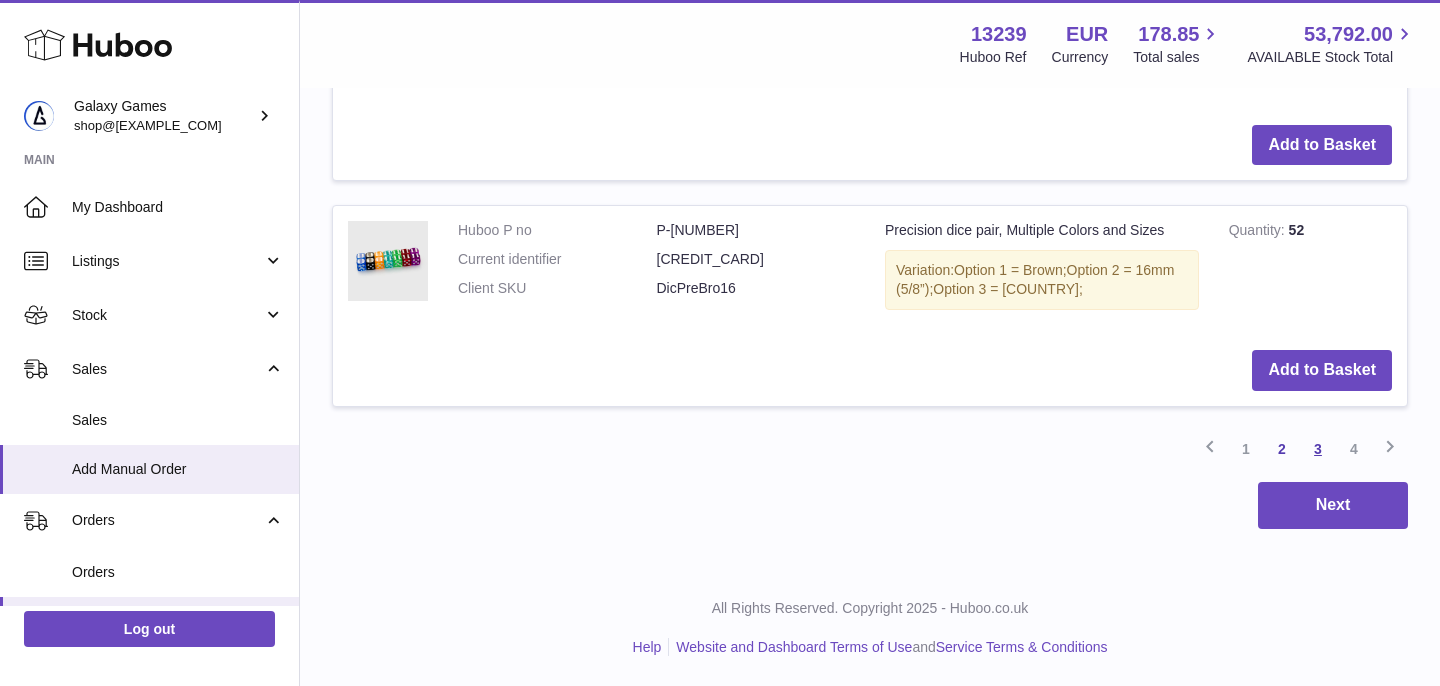 click on "3" at bounding box center (1318, 449) 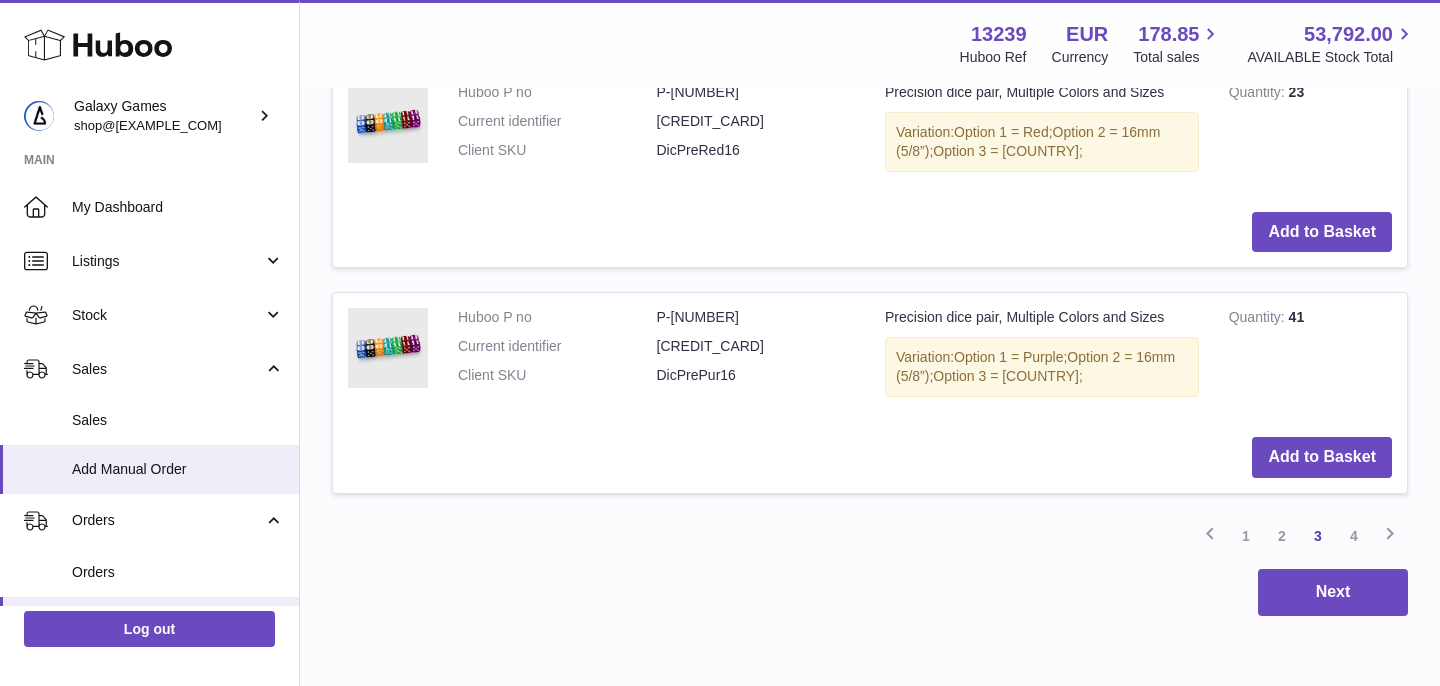 scroll, scrollTop: 2379, scrollLeft: 0, axis: vertical 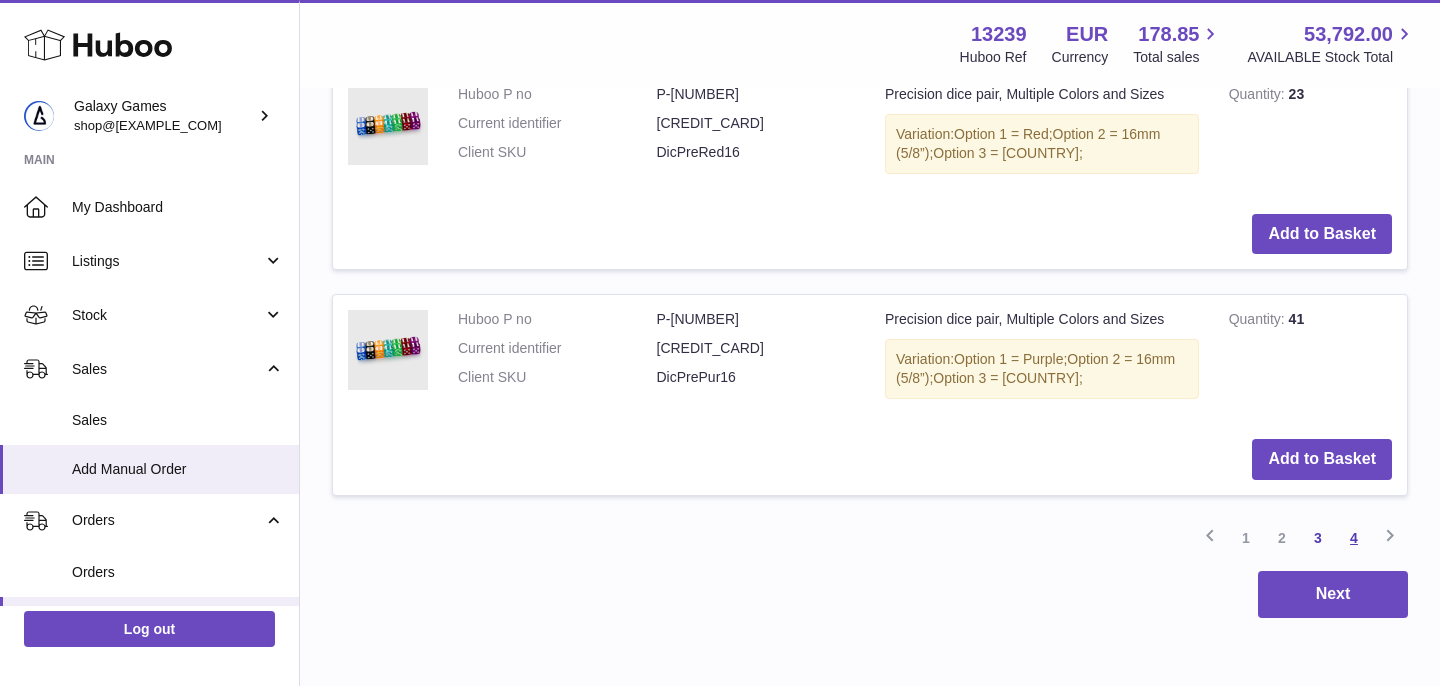 click on "4" at bounding box center (1354, 538) 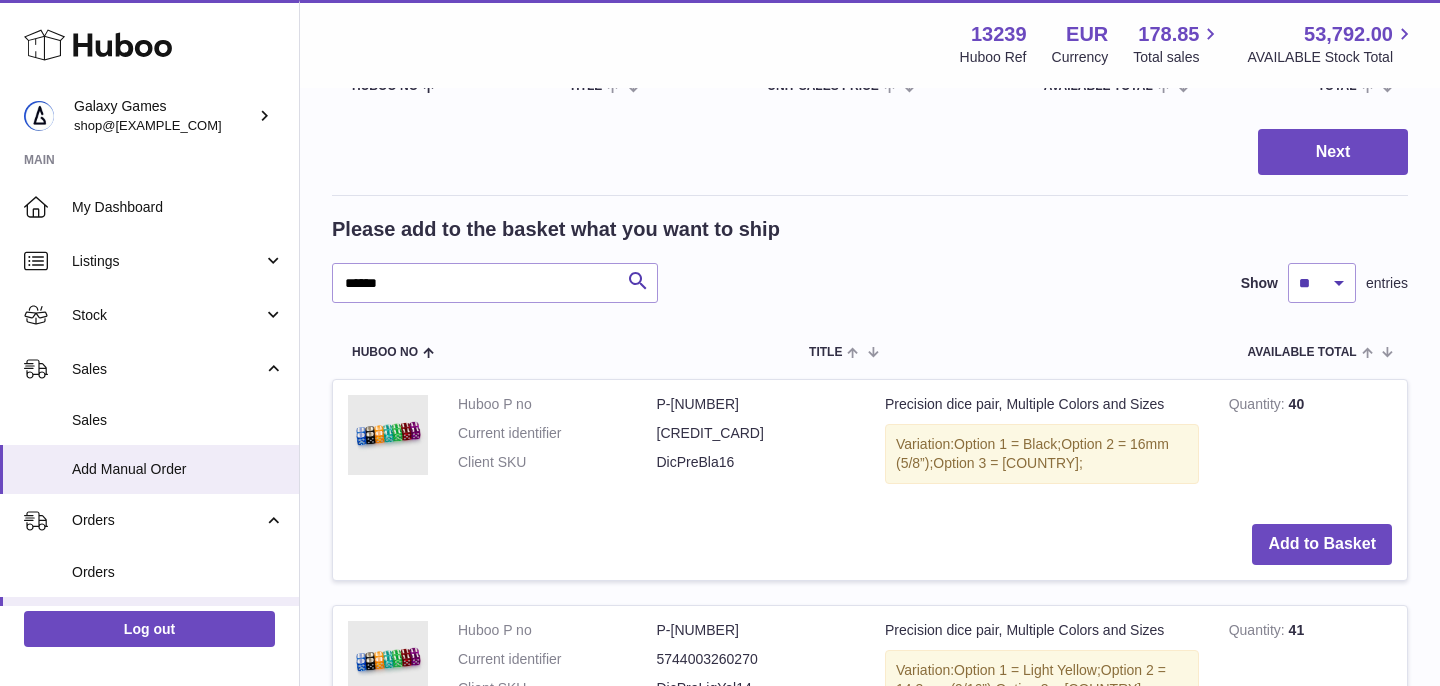 scroll, scrollTop: 247, scrollLeft: 0, axis: vertical 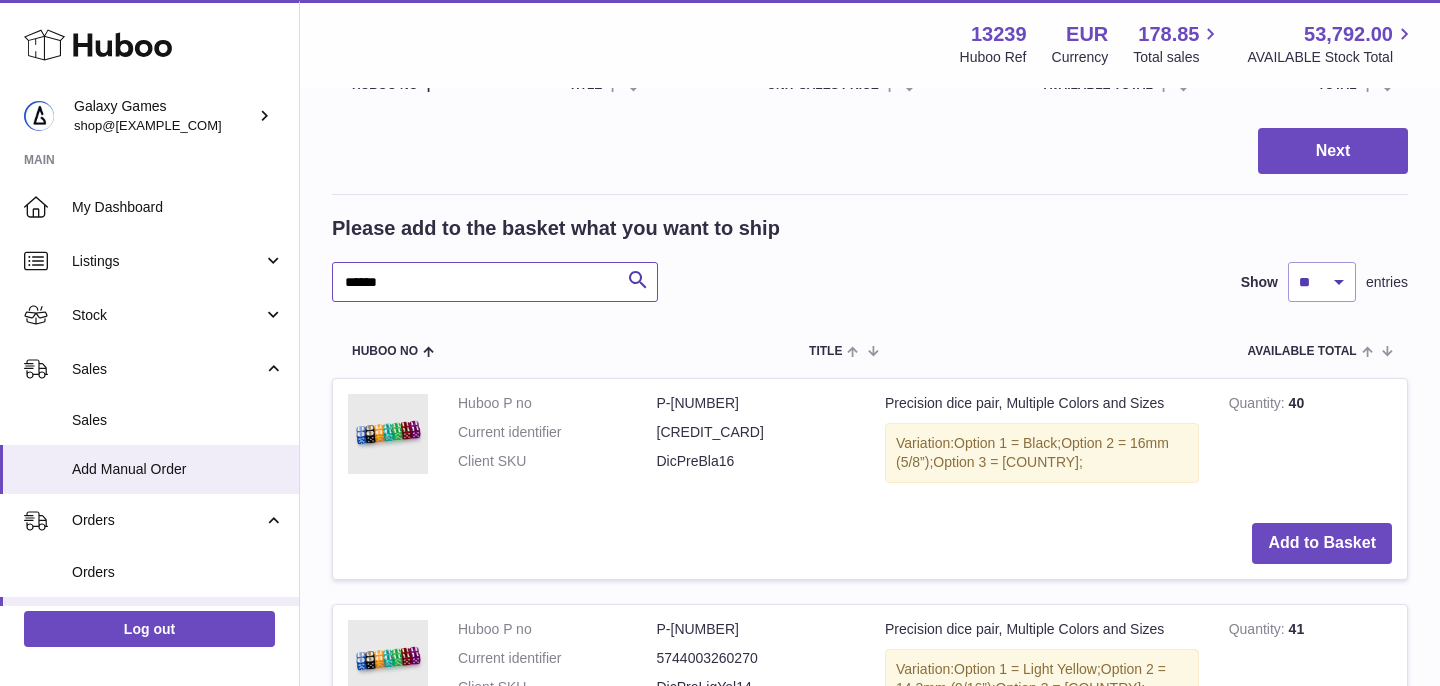 click on "******" at bounding box center [495, 282] 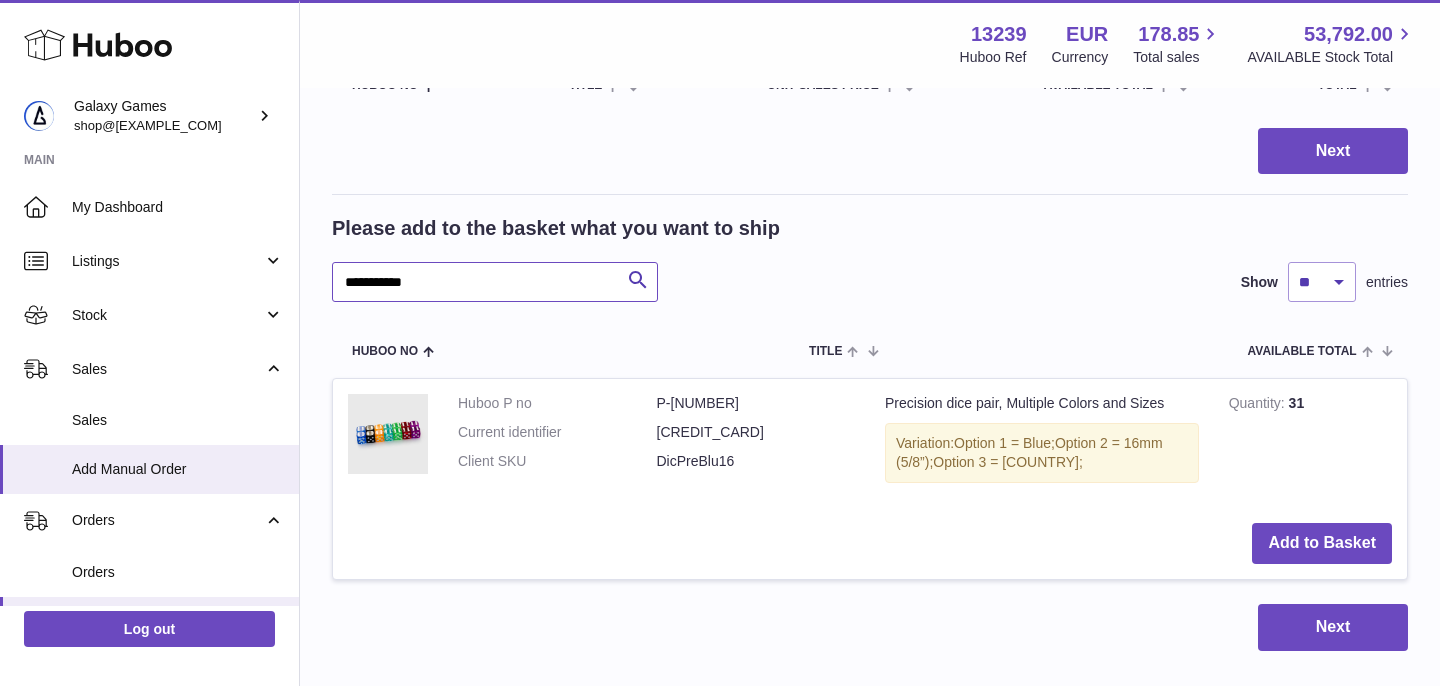 type on "**********" 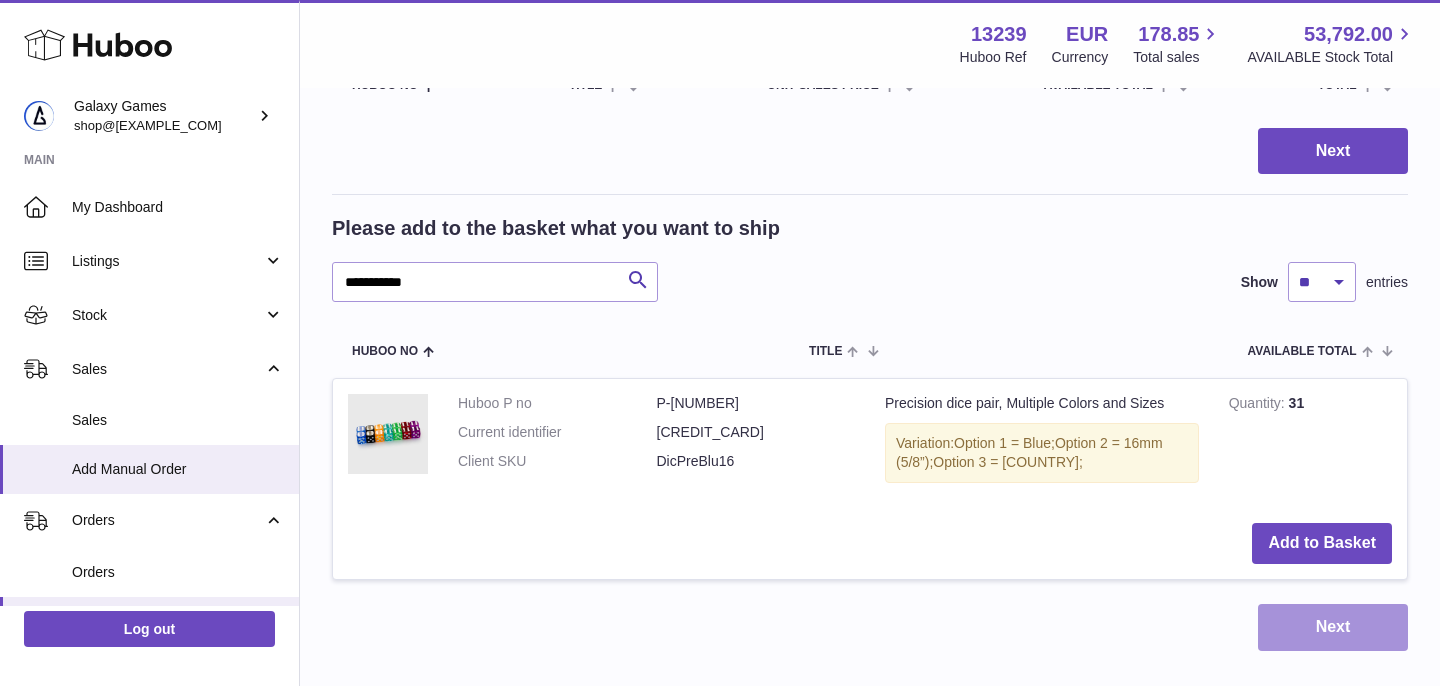 click on "Next" at bounding box center [1333, 627] 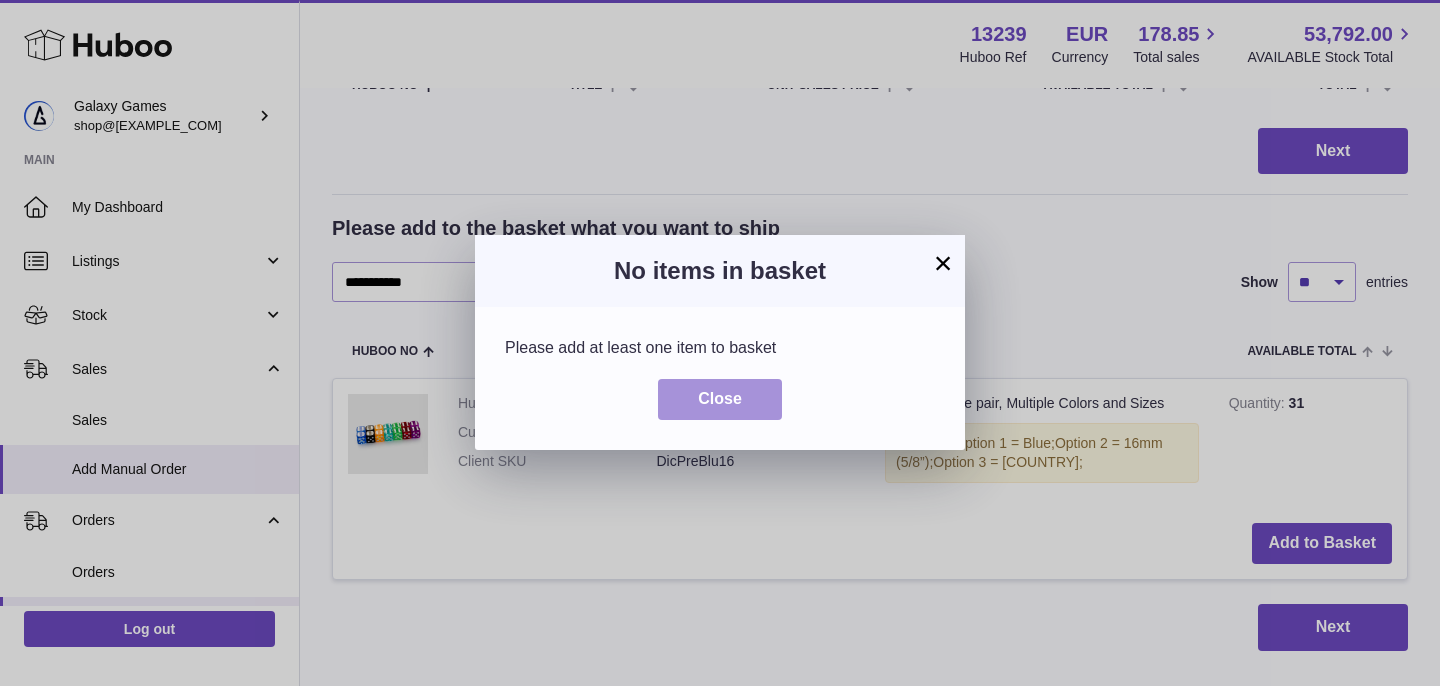 click on "Close" at bounding box center [720, 399] 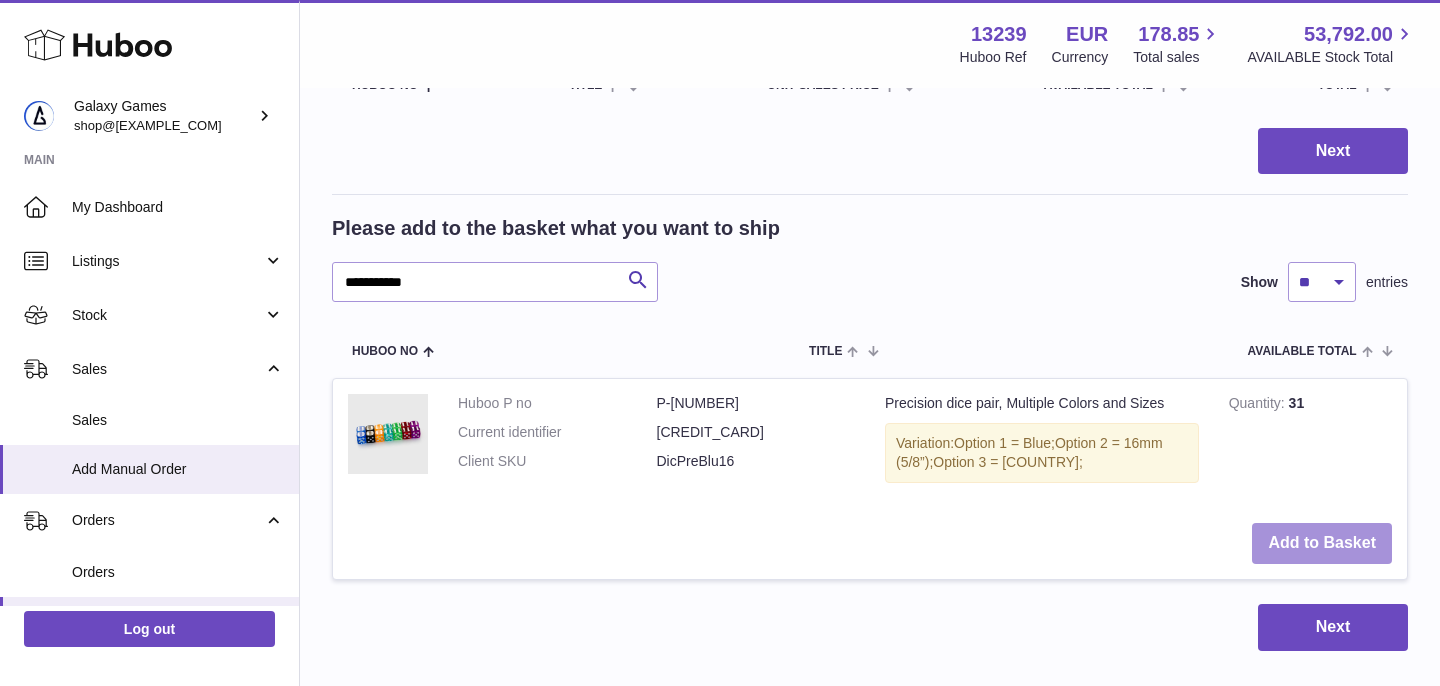 click on "Add to Basket" at bounding box center [1322, 543] 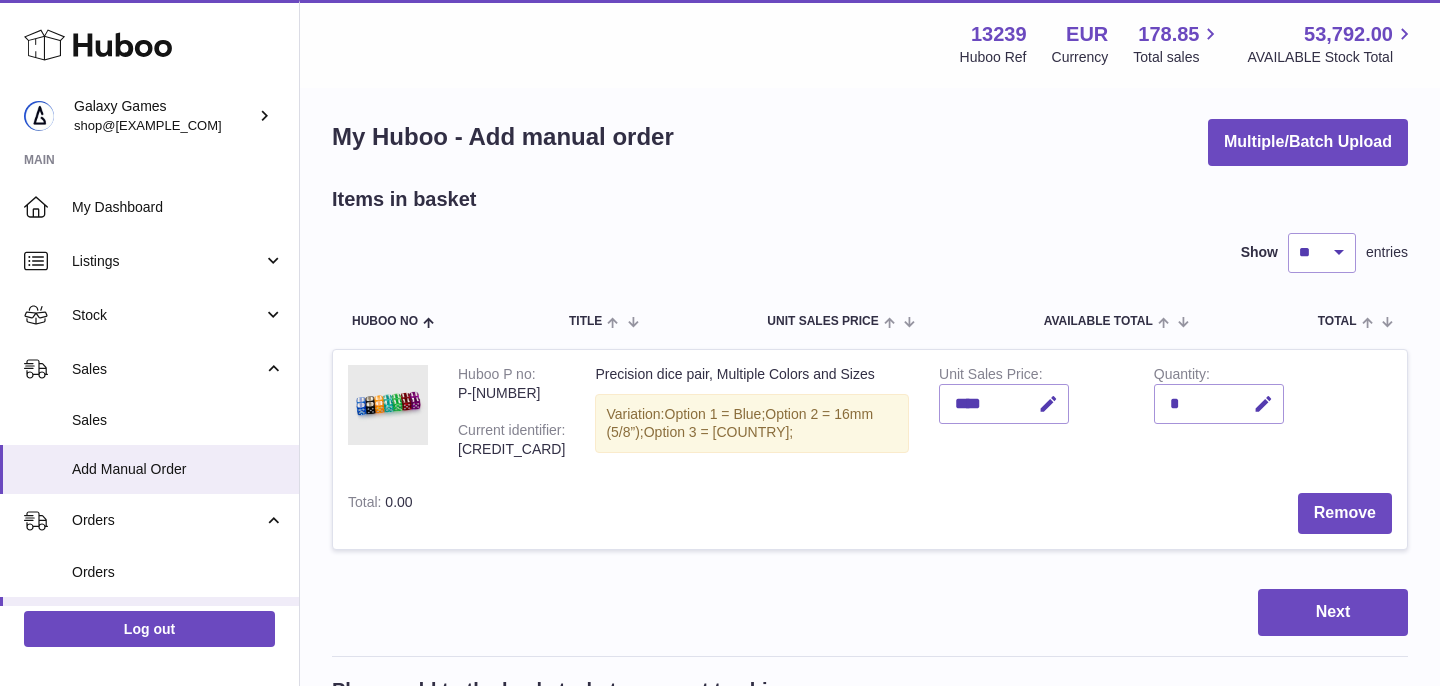 scroll, scrollTop: 13, scrollLeft: 0, axis: vertical 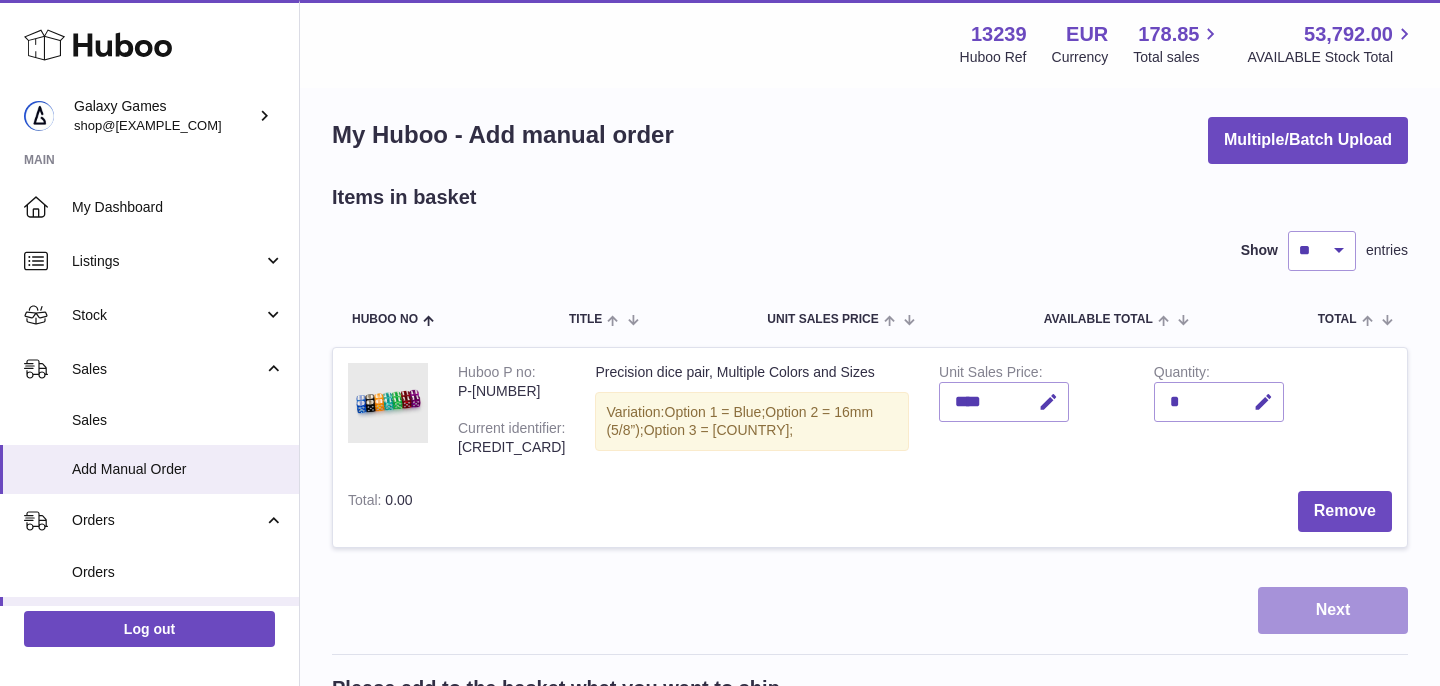 click on "Next" at bounding box center (1333, 610) 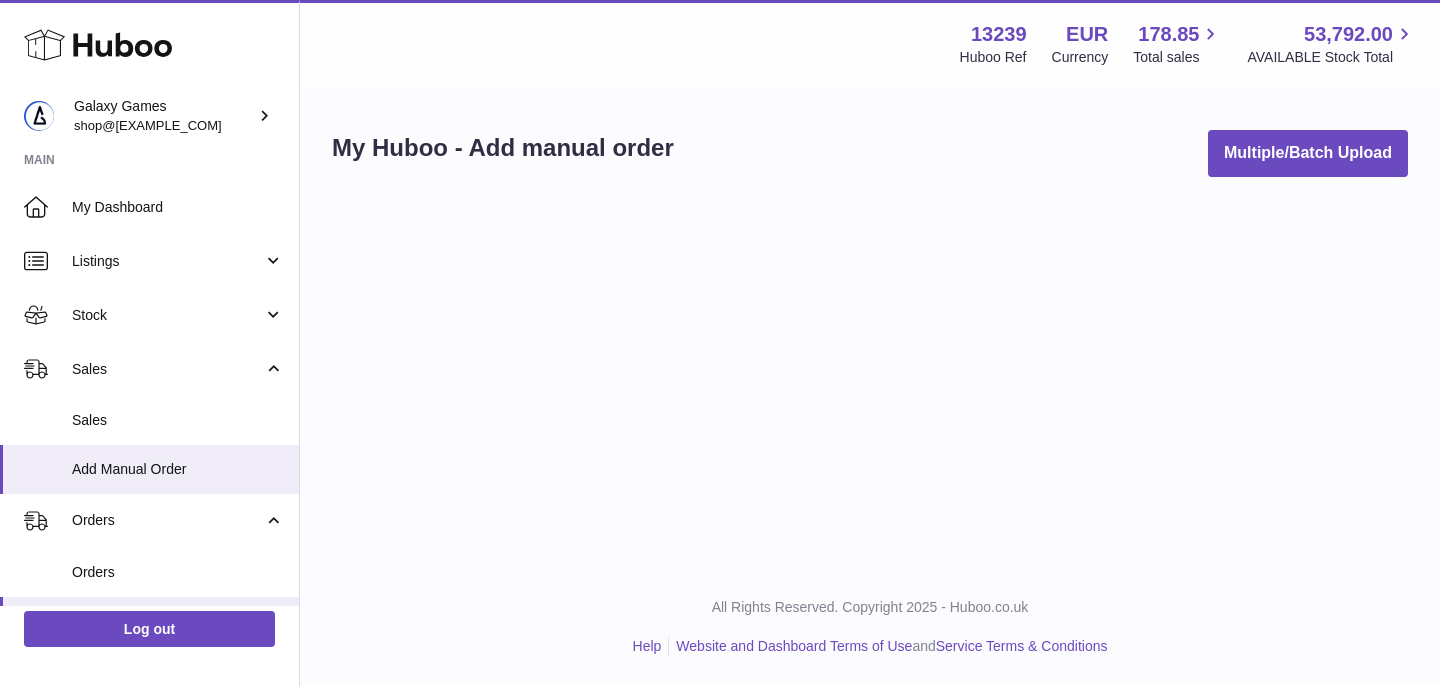 scroll, scrollTop: 0, scrollLeft: 0, axis: both 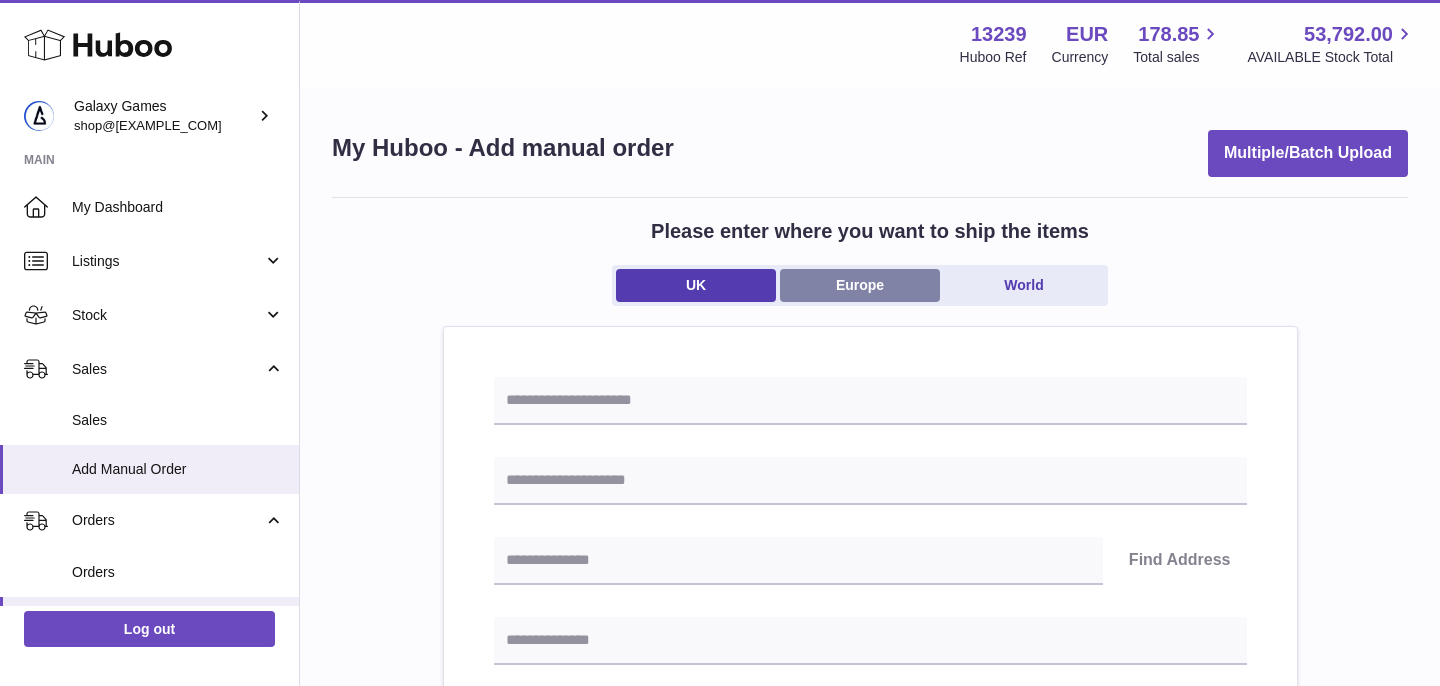 click on "Europe" at bounding box center [860, 285] 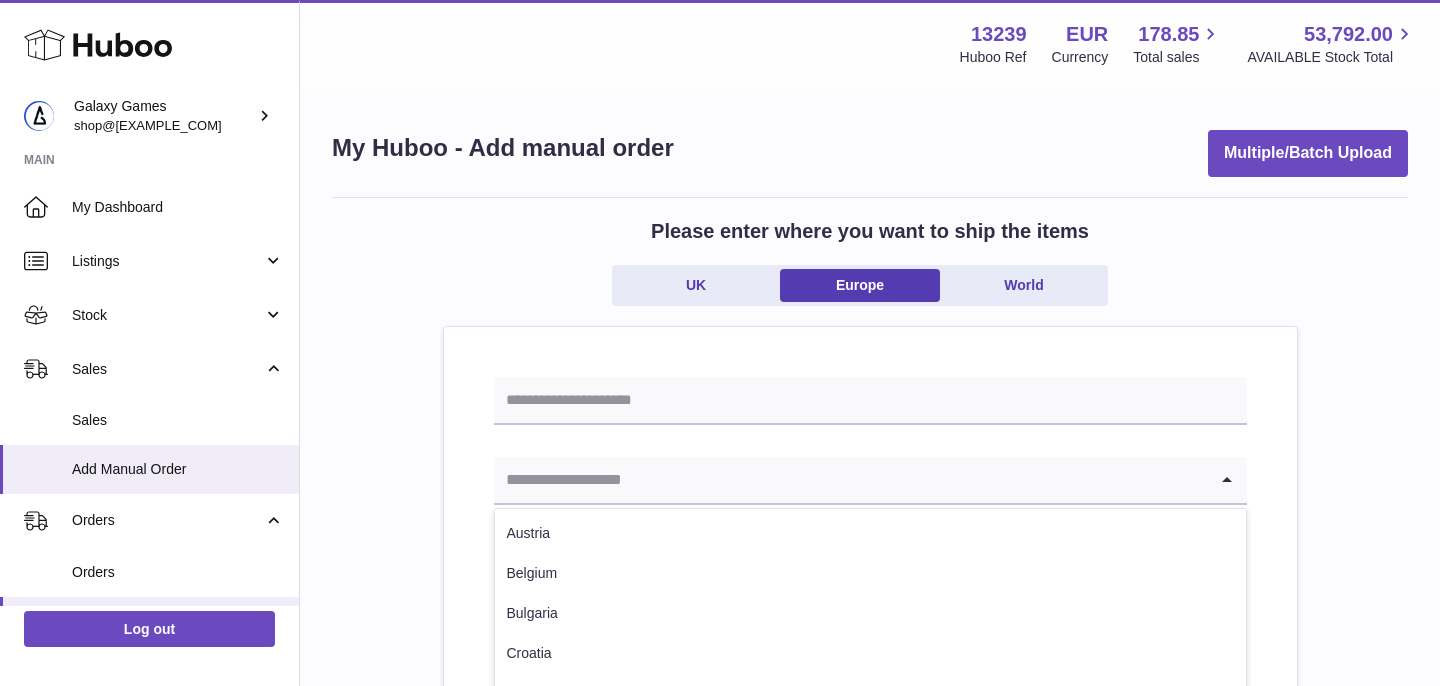 click at bounding box center [850, 480] 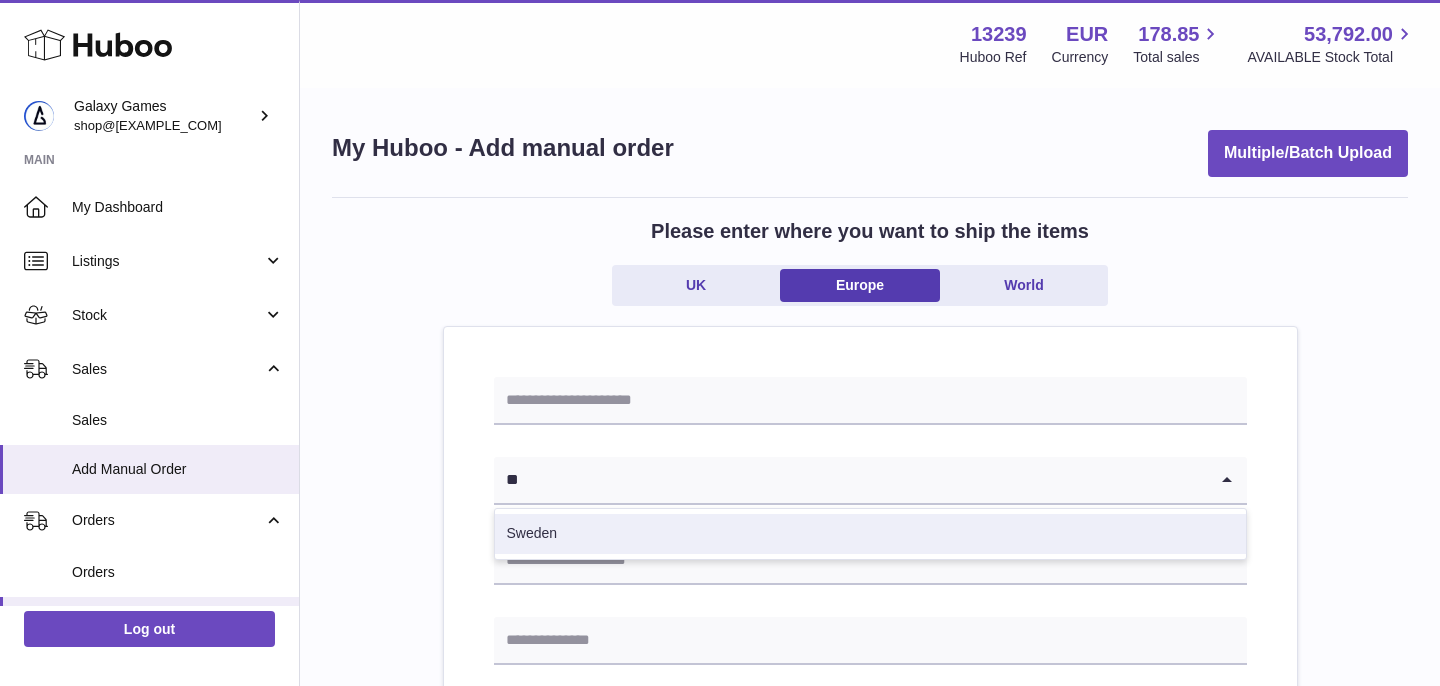 click on "Sweden" at bounding box center [870, 534] 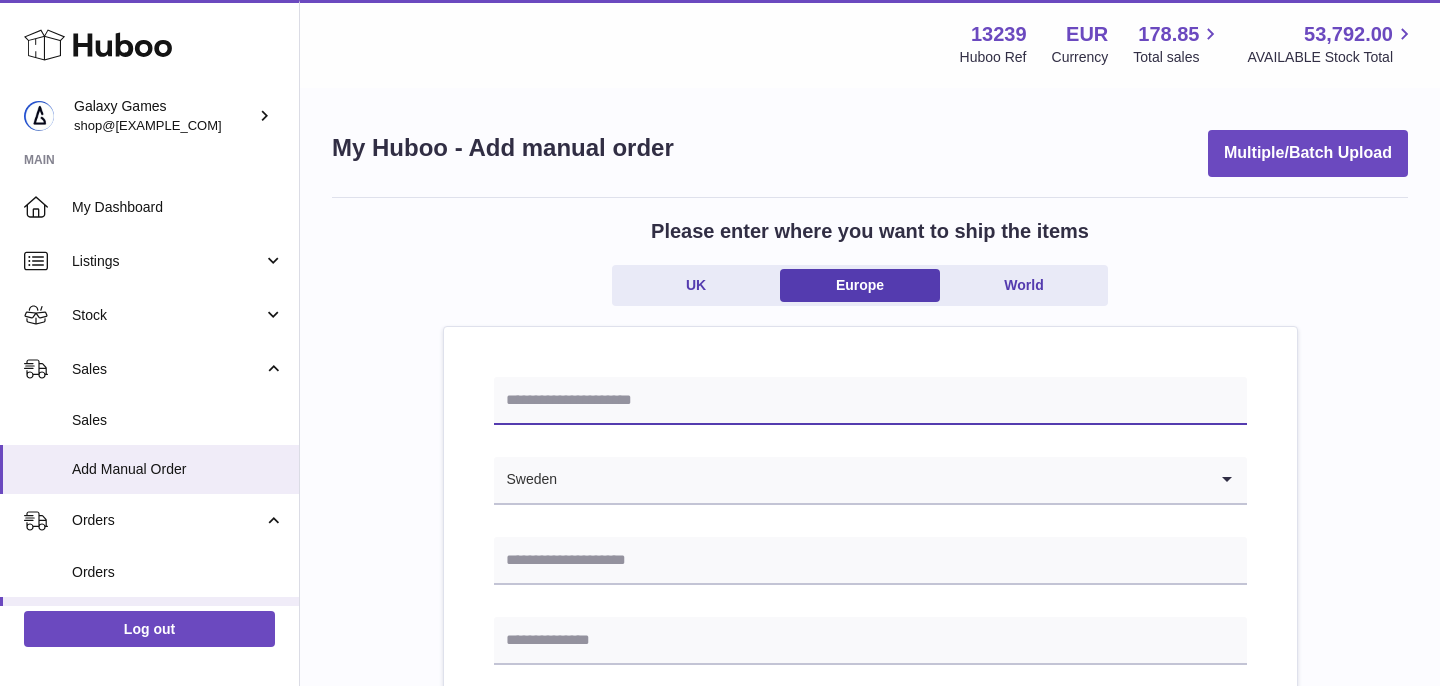 click at bounding box center (870, 401) 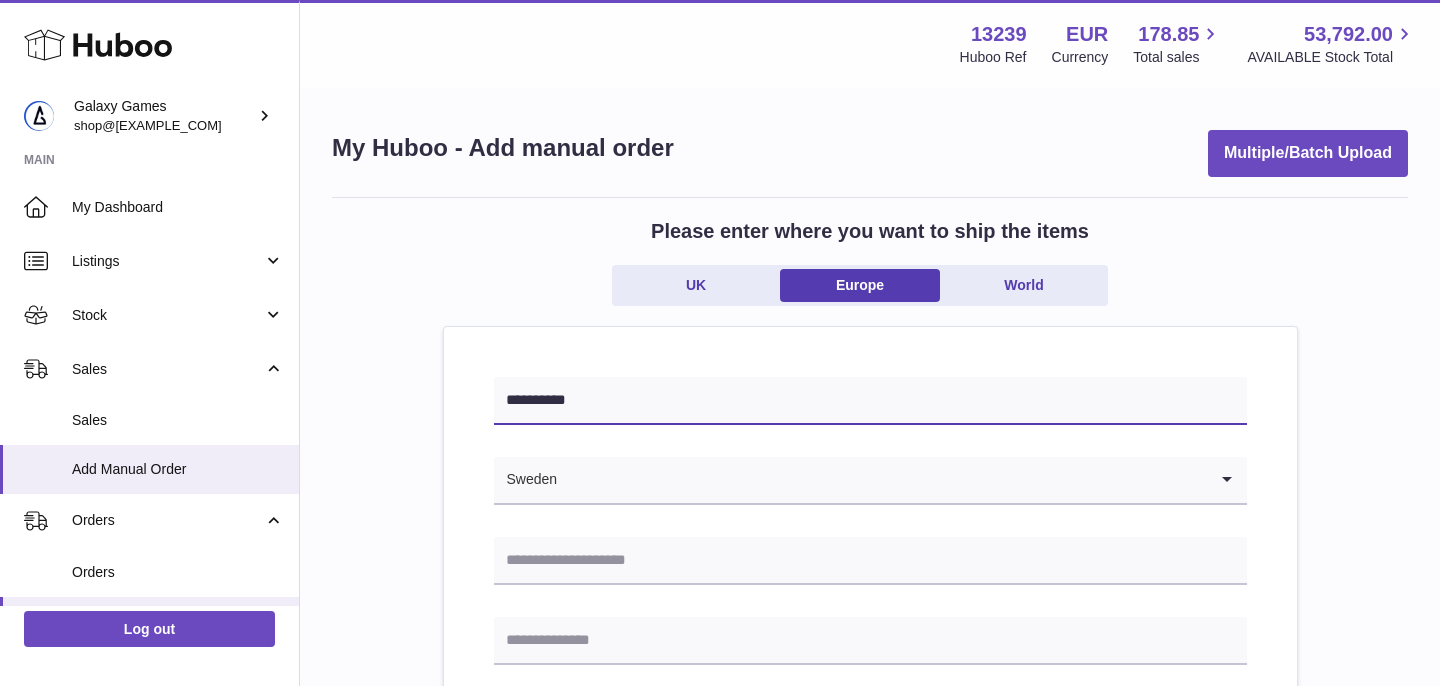 type on "**********" 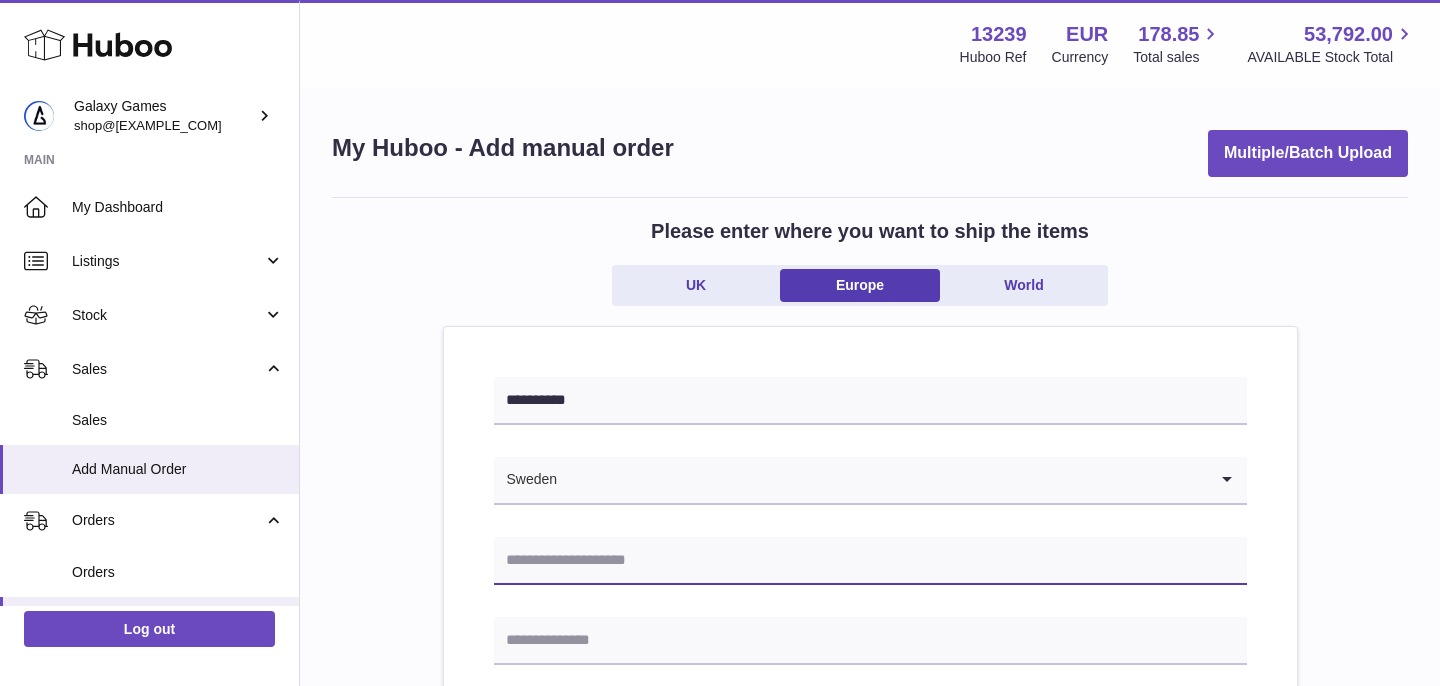 click at bounding box center (870, 561) 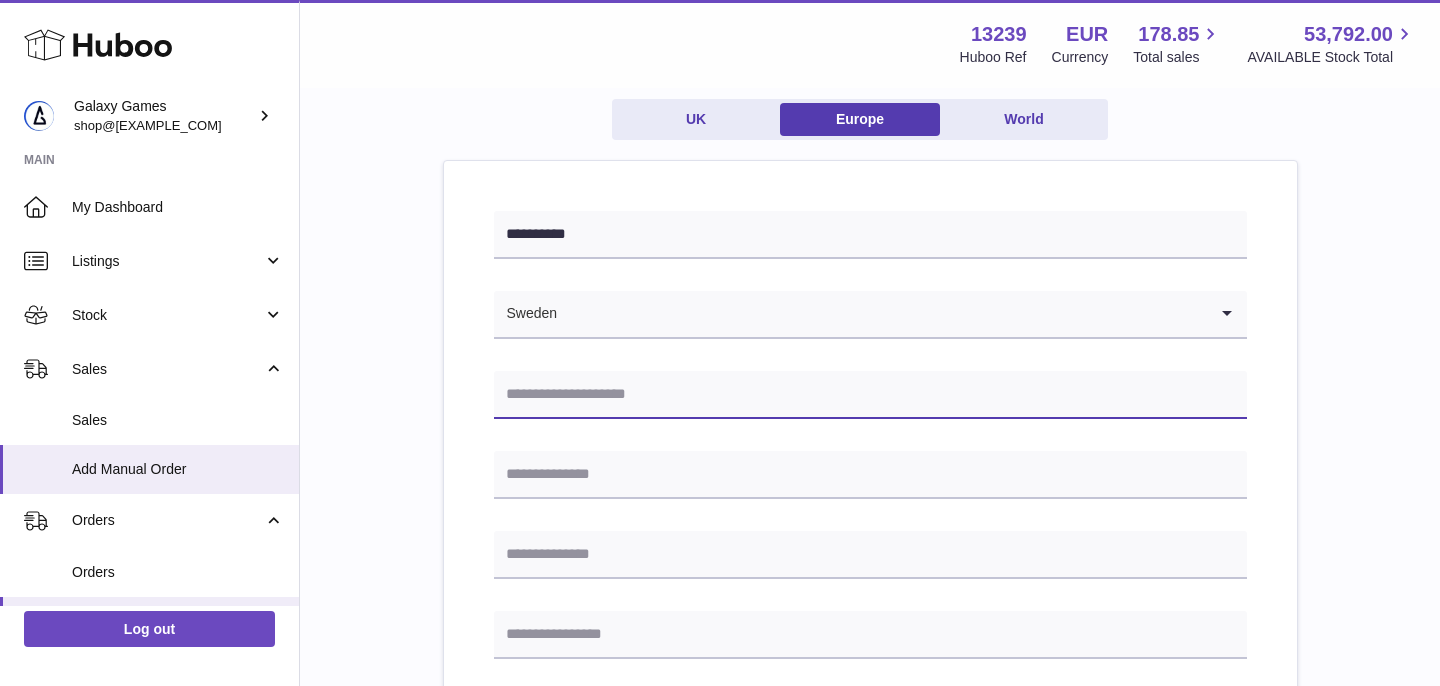 scroll, scrollTop: 167, scrollLeft: 0, axis: vertical 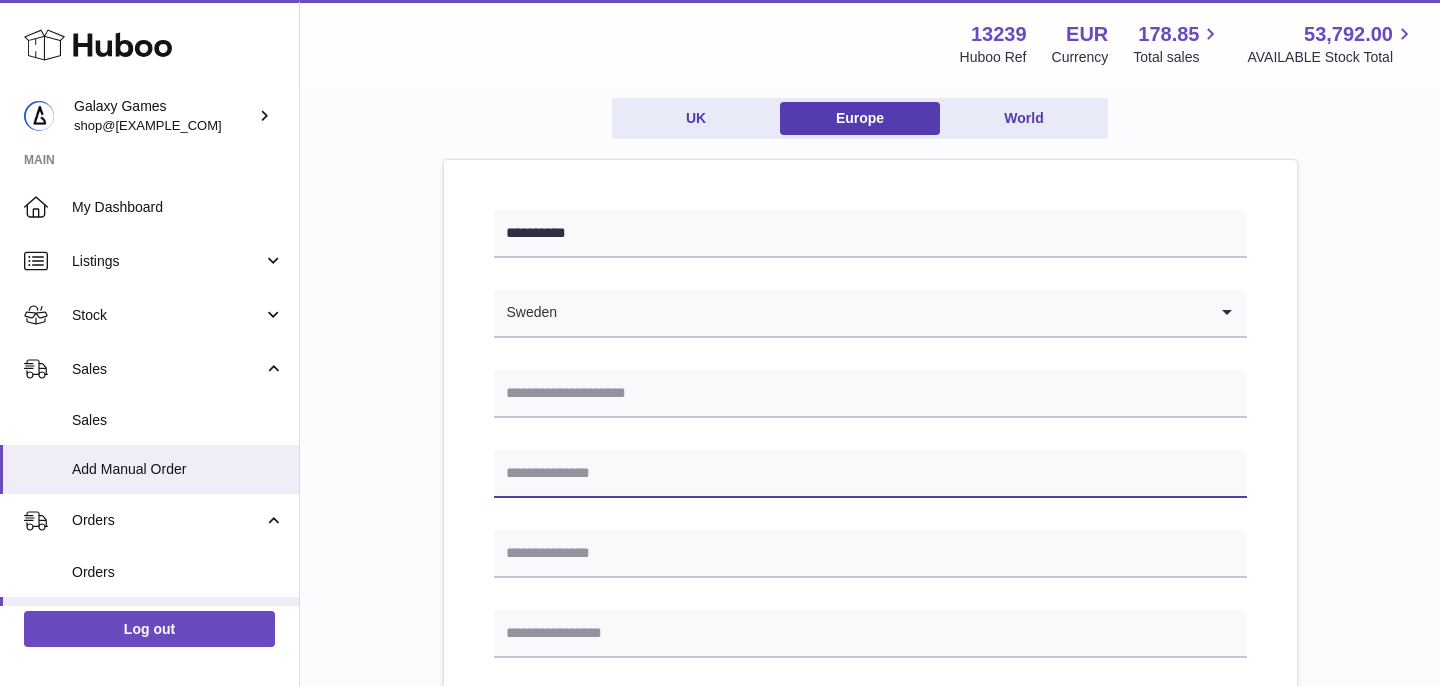 click at bounding box center [870, 474] 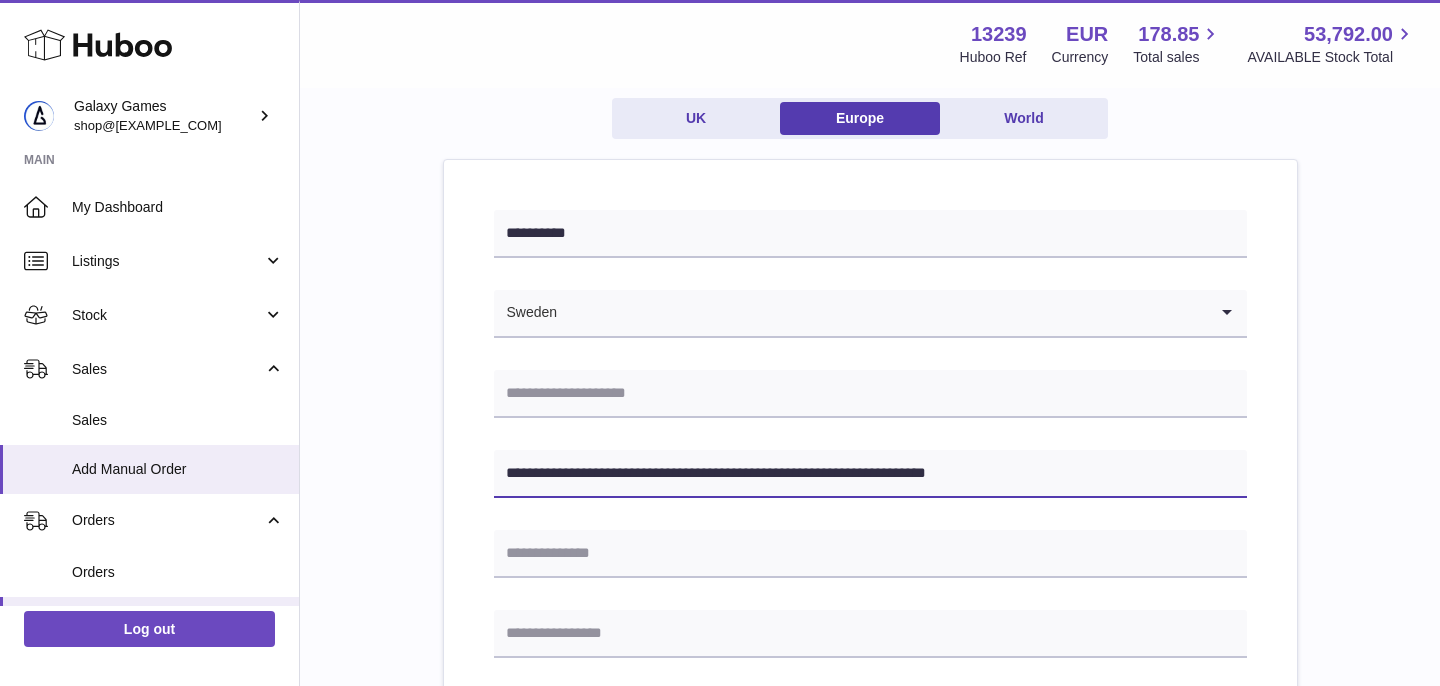drag, startPoint x: 627, startPoint y: 474, endPoint x: 452, endPoint y: 472, distance: 175.01143 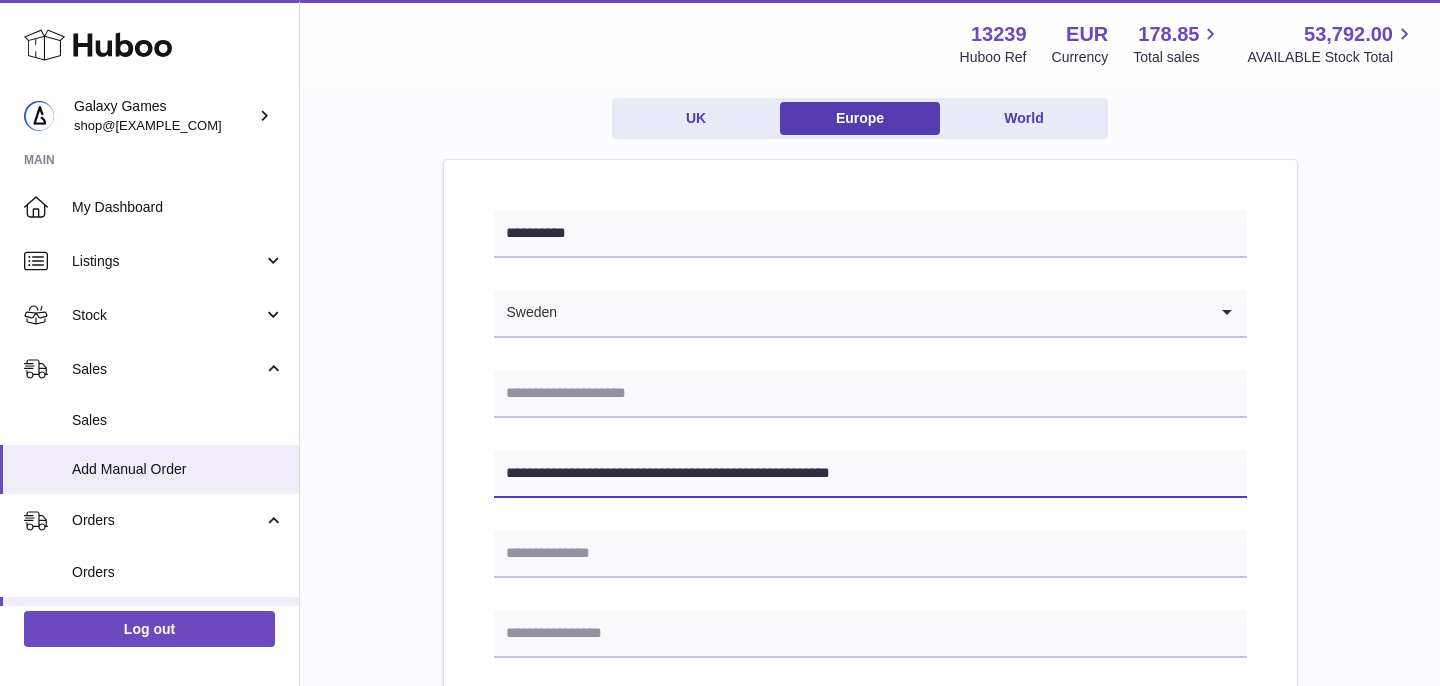 type on "**********" 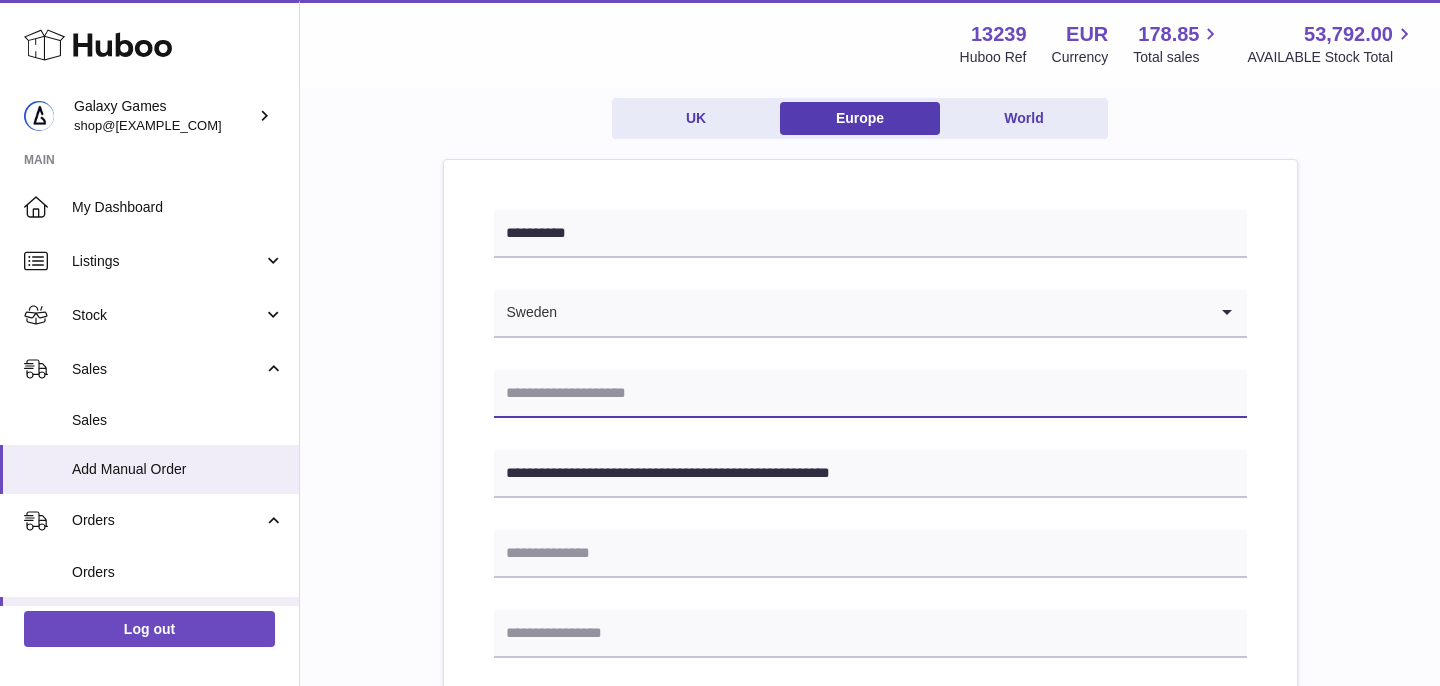 click at bounding box center (870, 394) 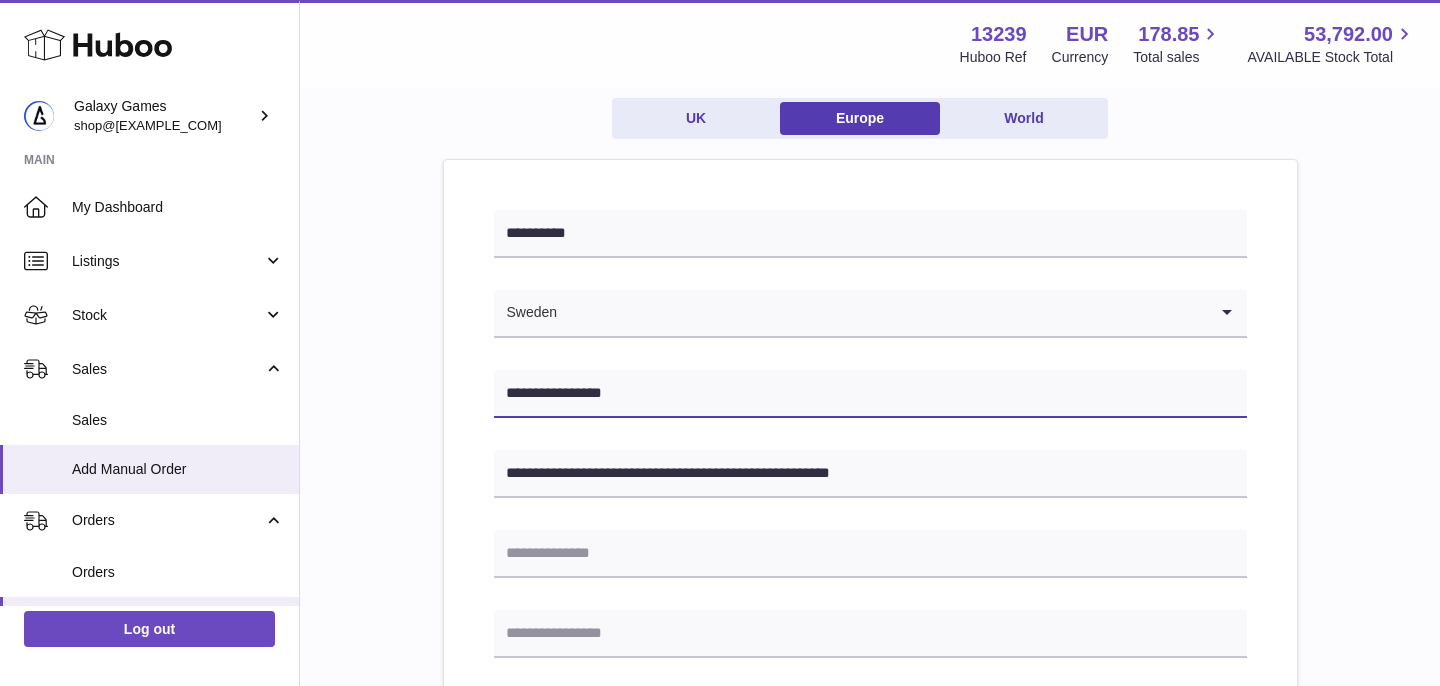 type on "**********" 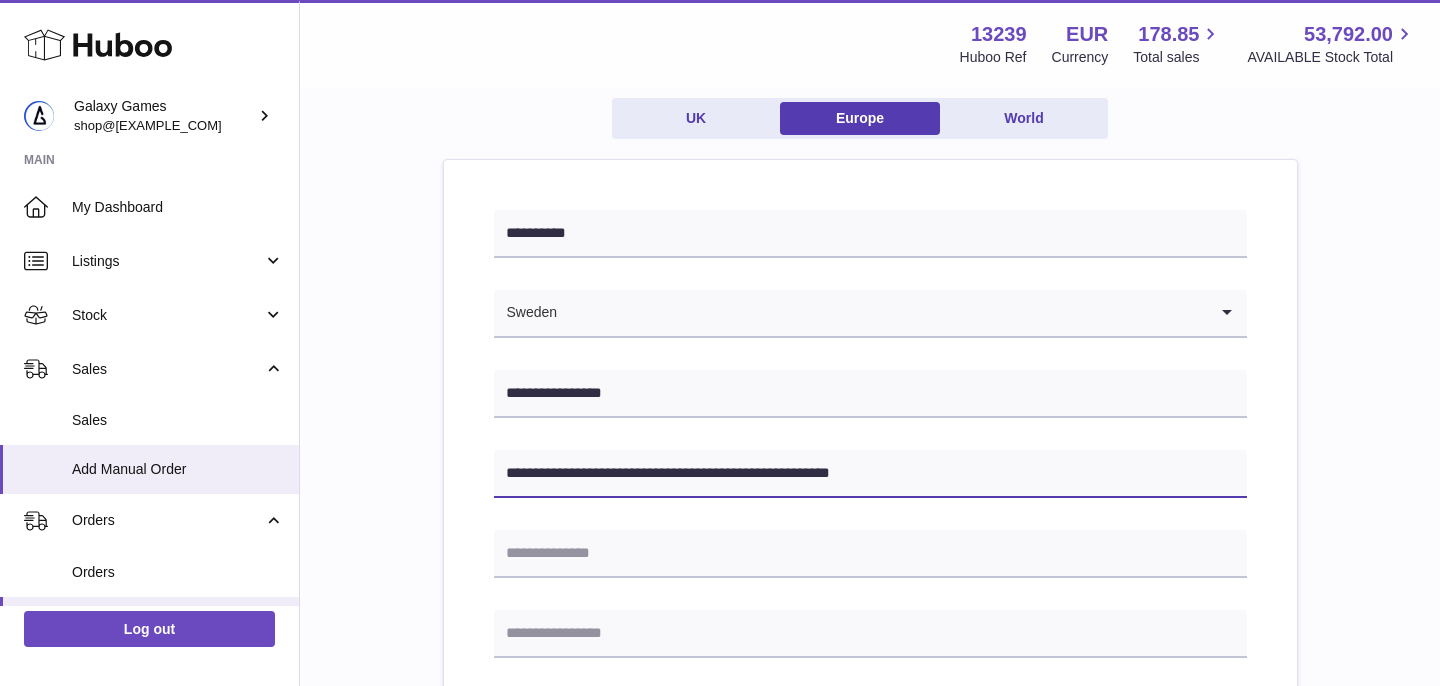 click on "**********" at bounding box center [870, 474] 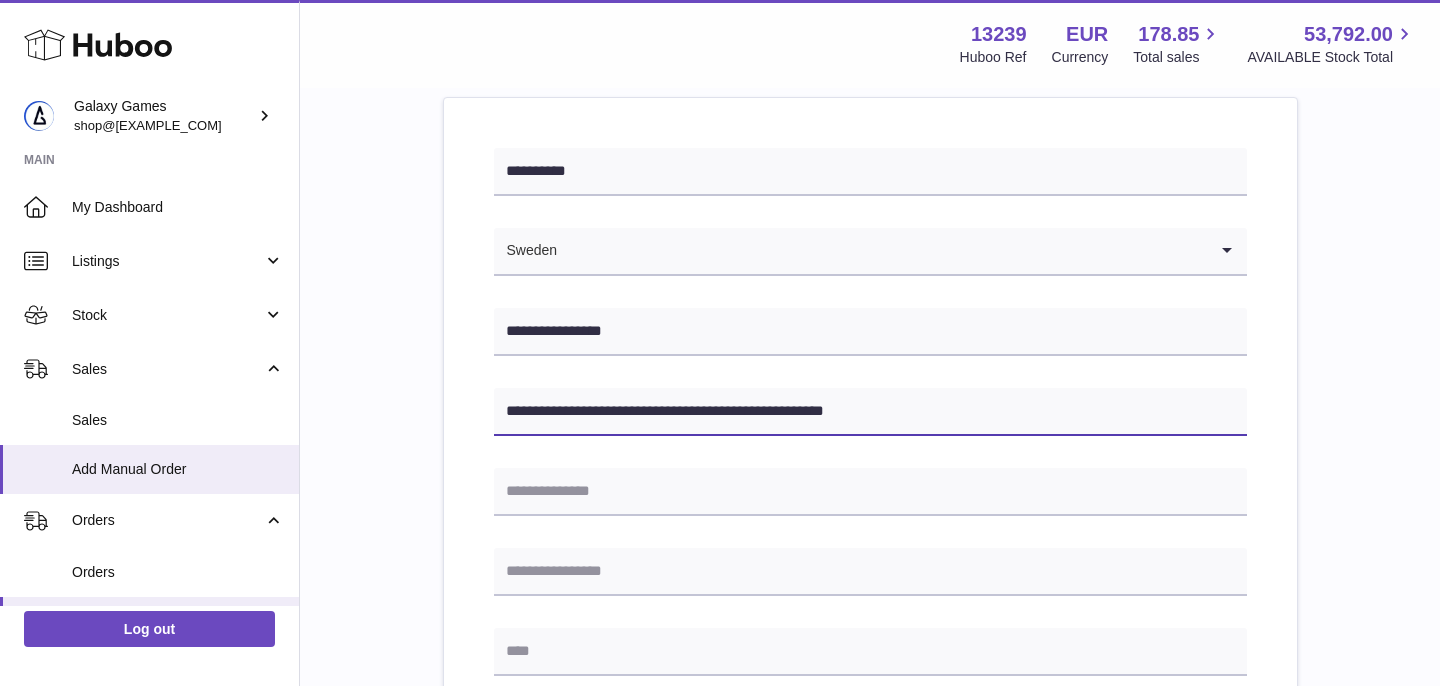 scroll, scrollTop: 271, scrollLeft: 0, axis: vertical 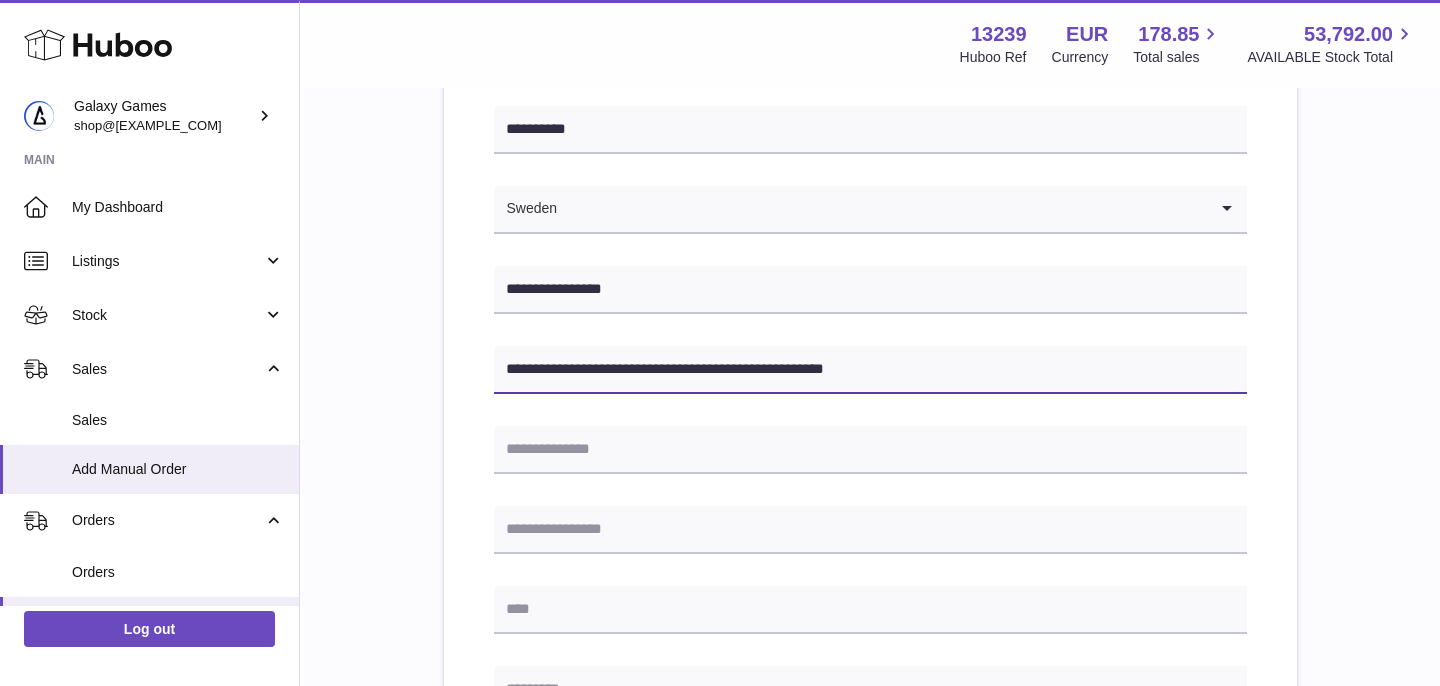 click on "**********" at bounding box center [870, 370] 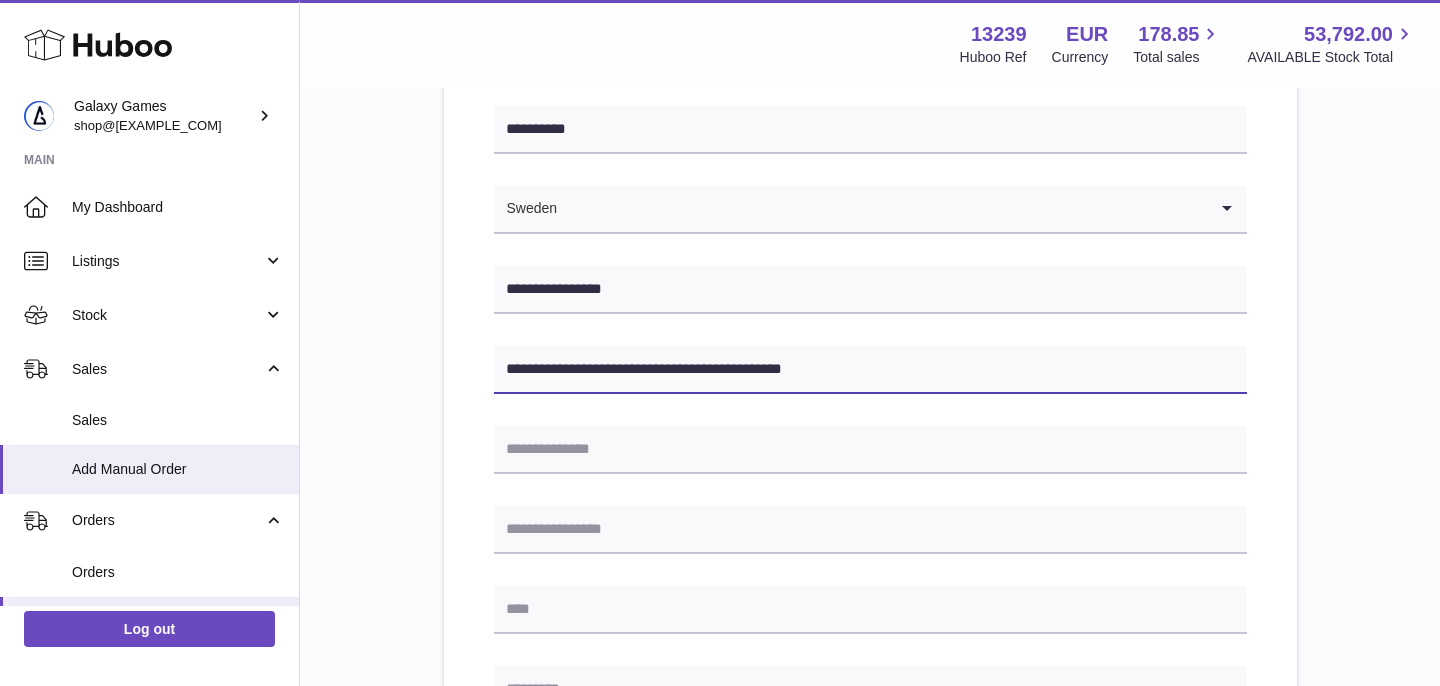 drag, startPoint x: 721, startPoint y: 369, endPoint x: 904, endPoint y: 369, distance: 183 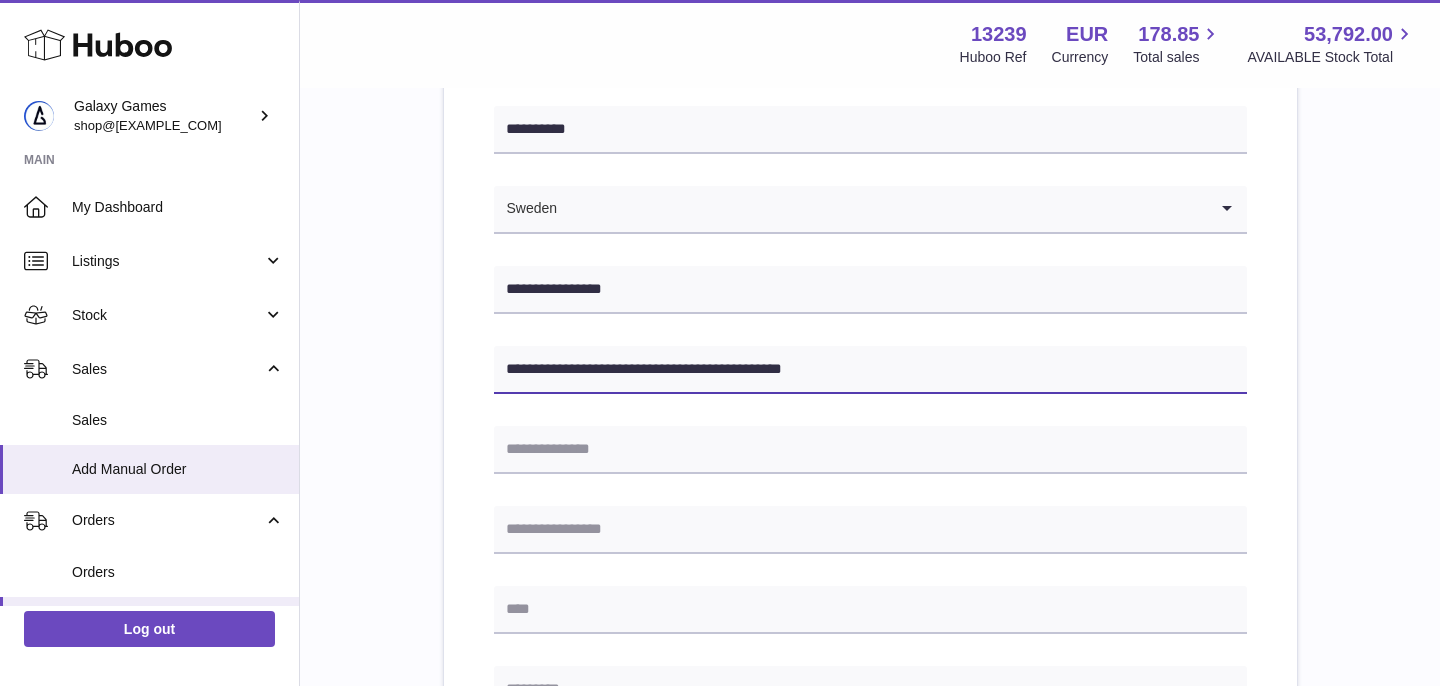 click on "**********" at bounding box center [870, 370] 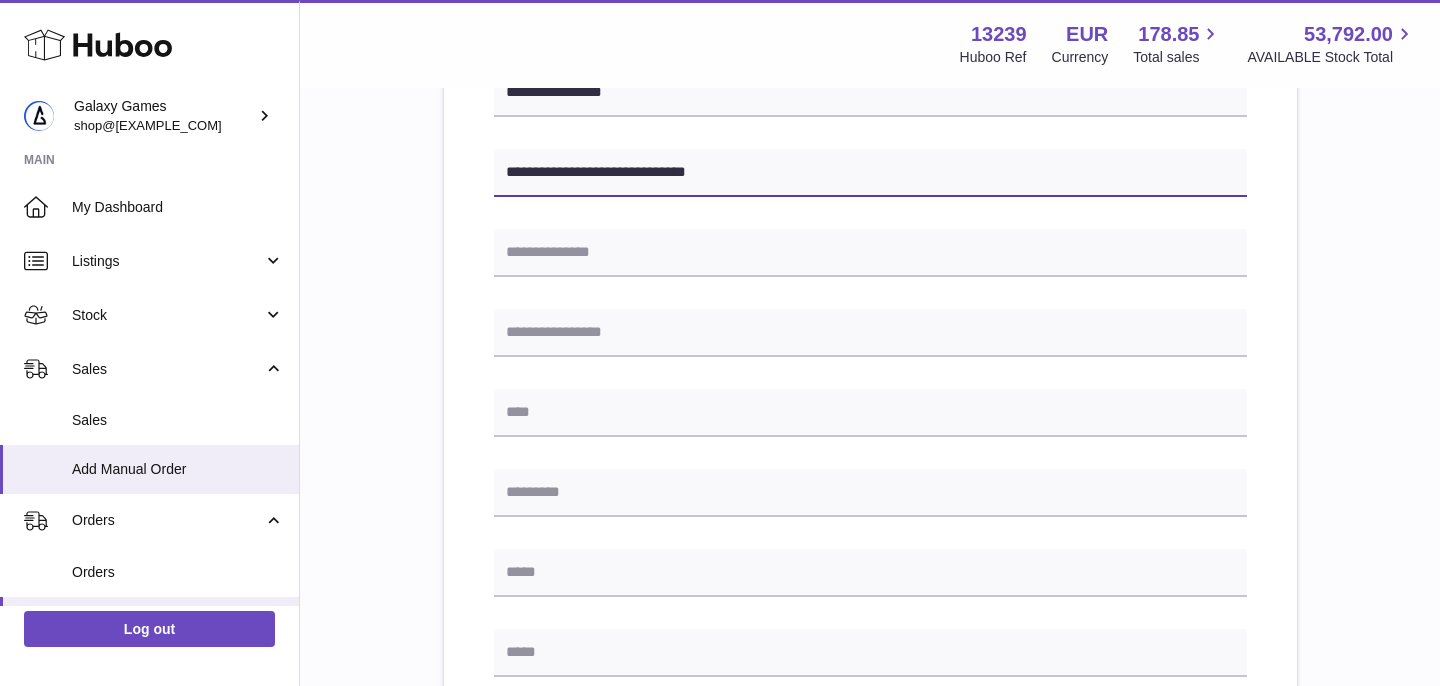 scroll, scrollTop: 467, scrollLeft: 0, axis: vertical 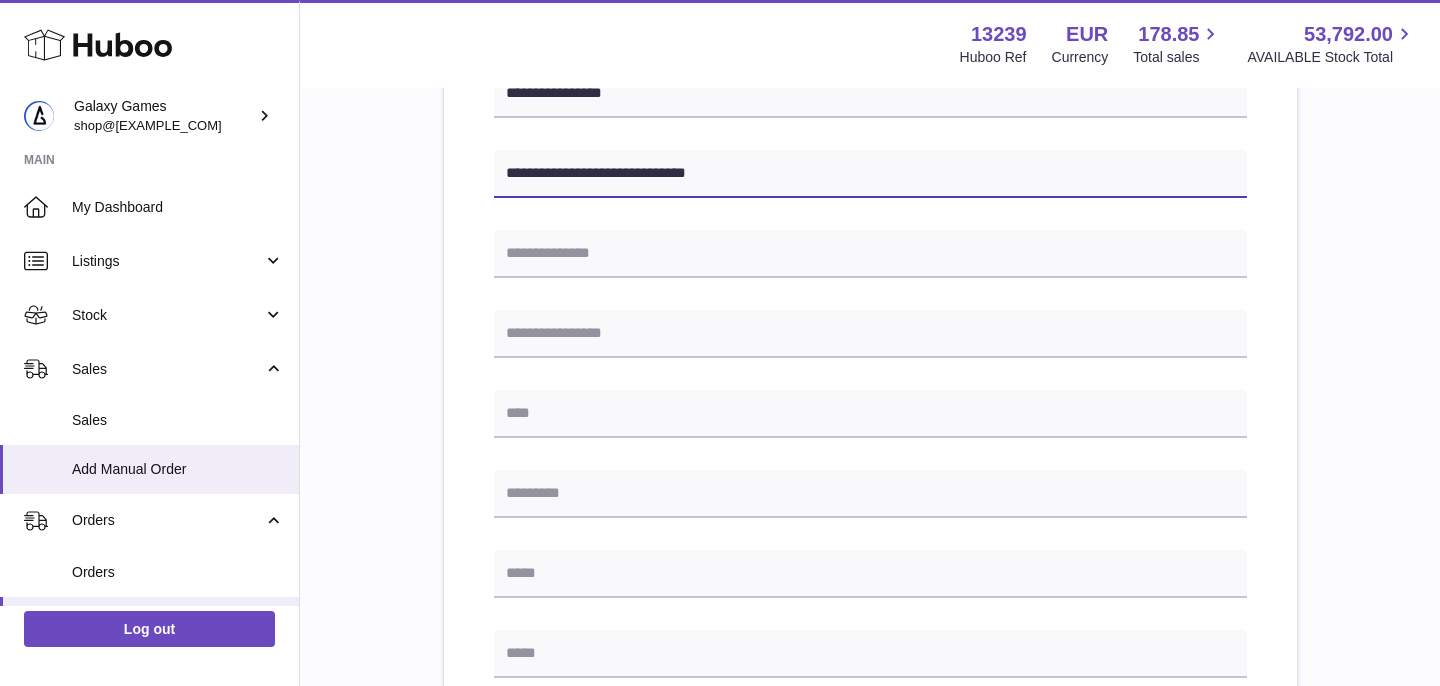 type on "**********" 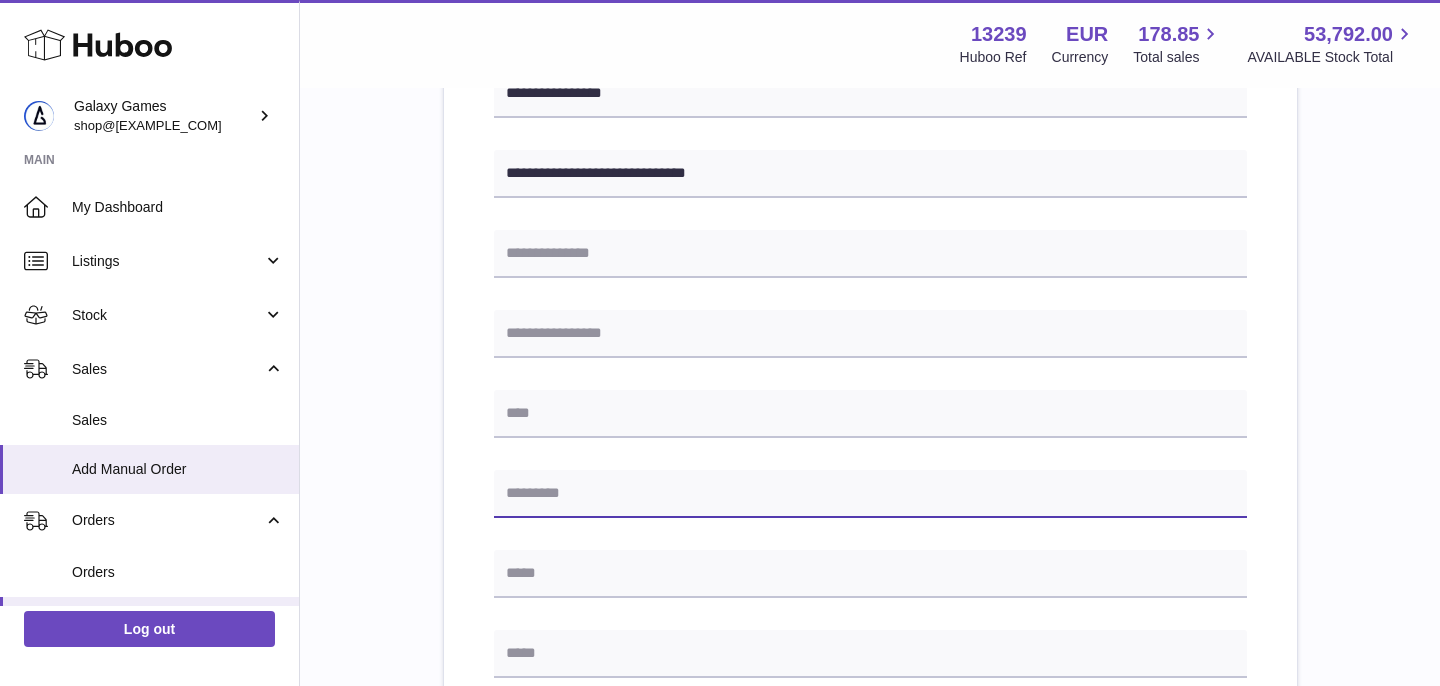 click at bounding box center (870, 494) 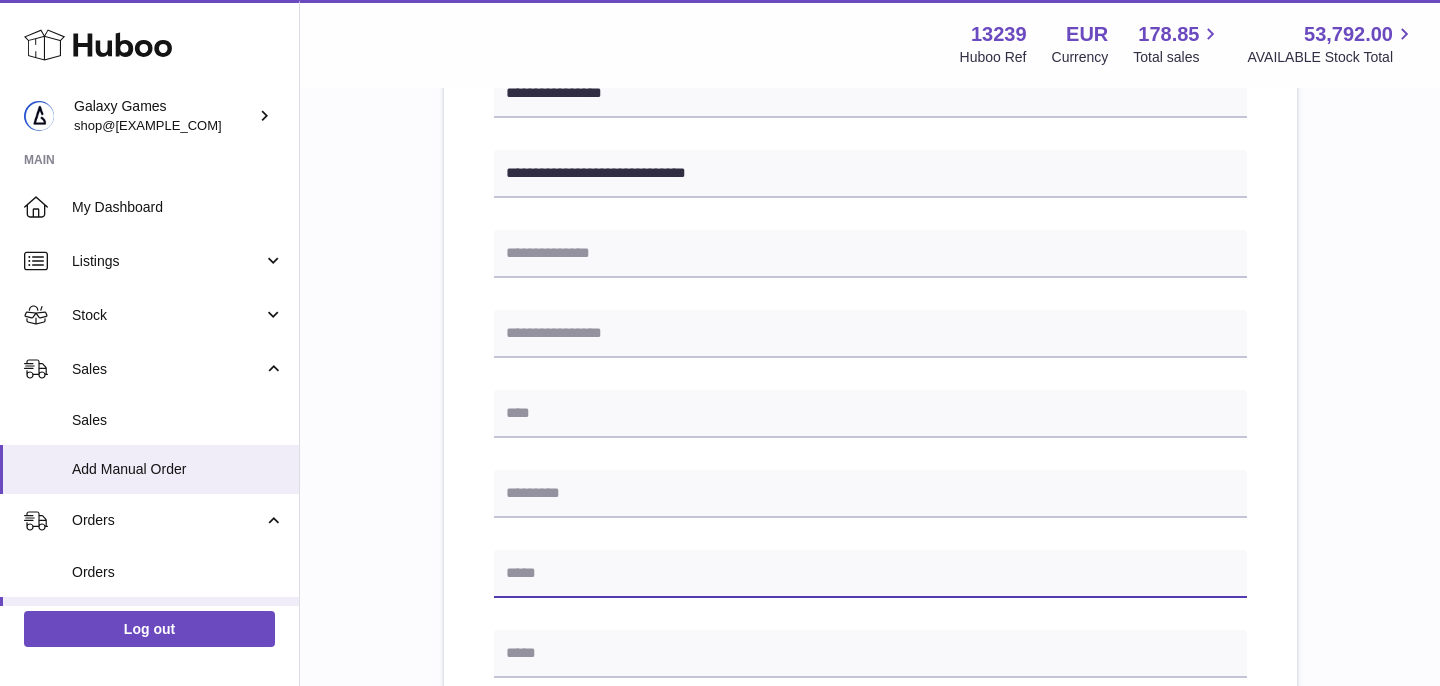 click at bounding box center (870, 574) 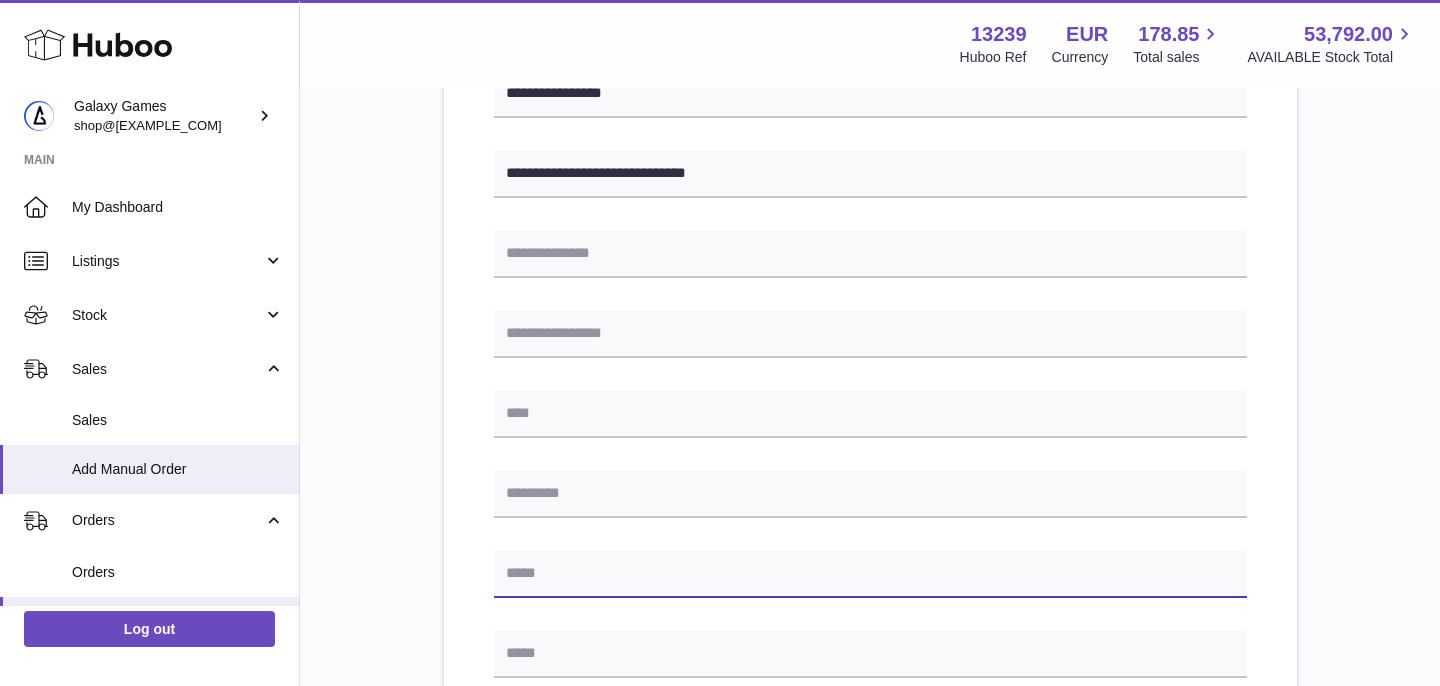 paste on "**********" 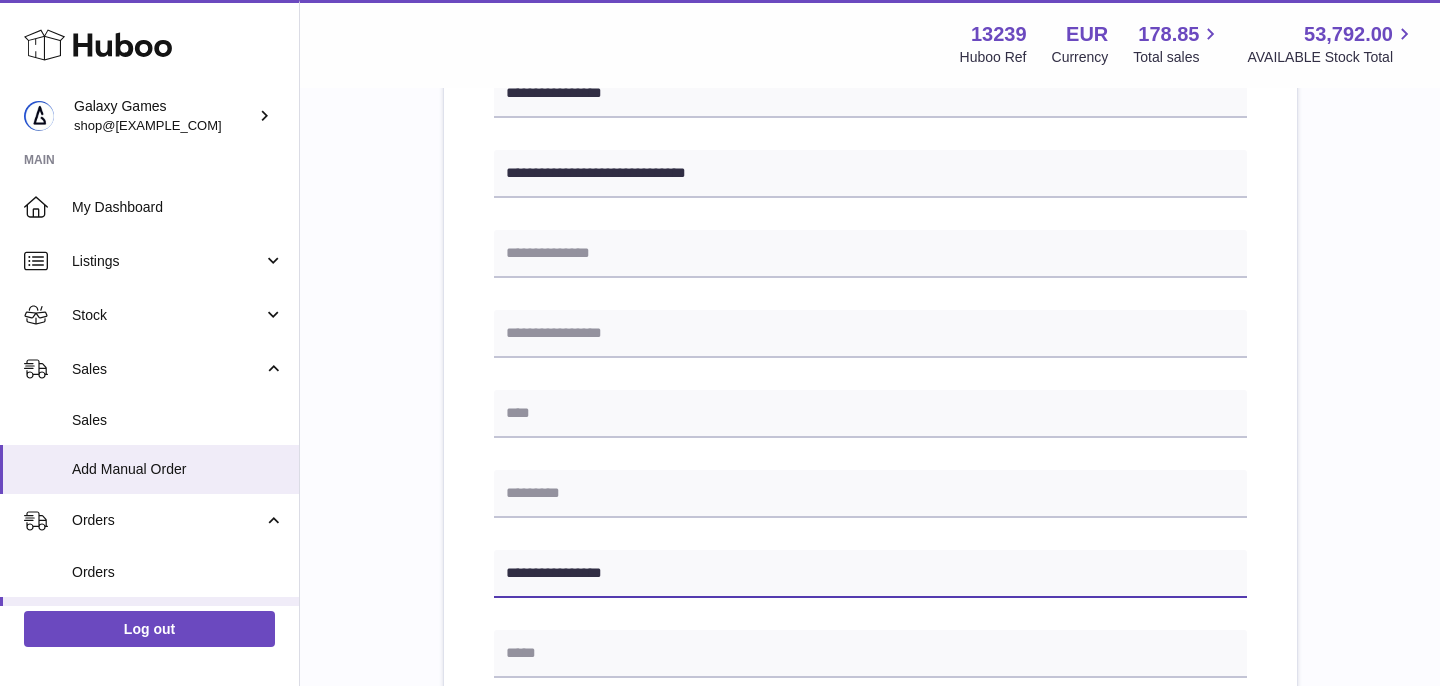 type on "**********" 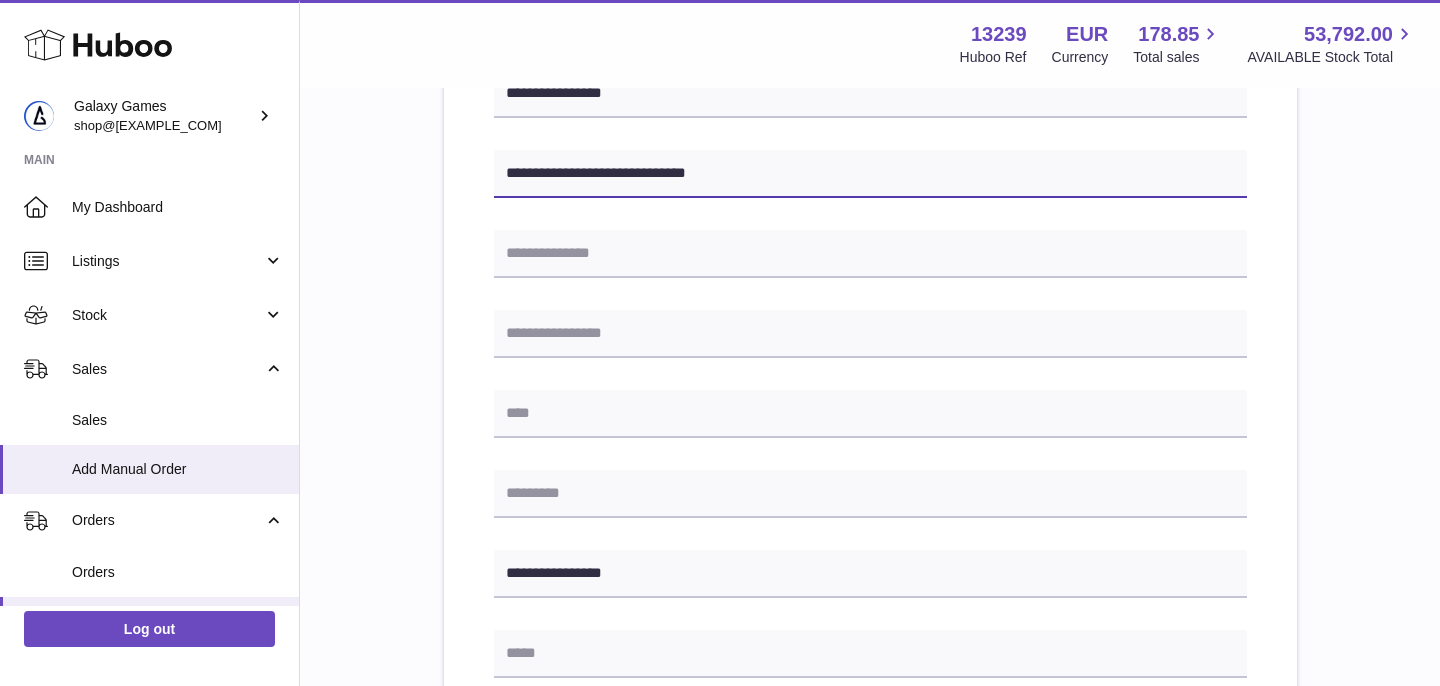 drag, startPoint x: 622, startPoint y: 173, endPoint x: 671, endPoint y: 174, distance: 49.010204 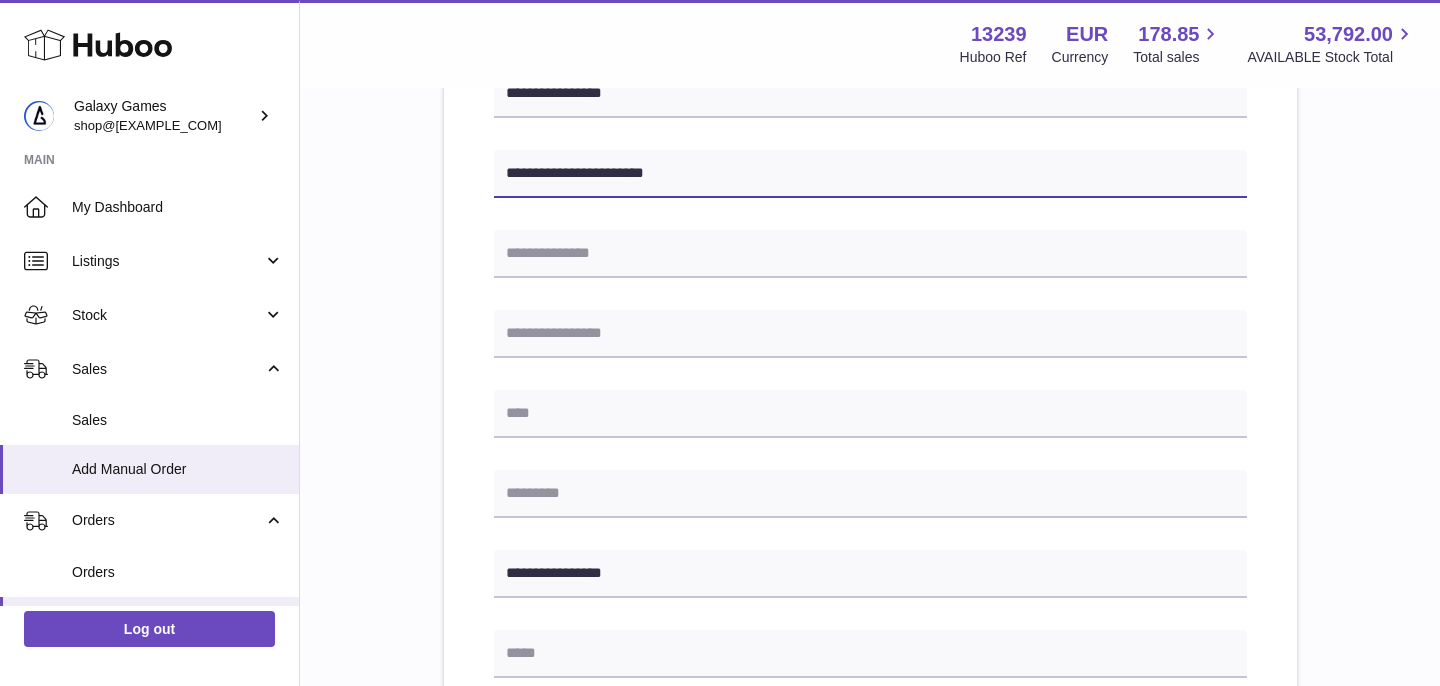 type on "**********" 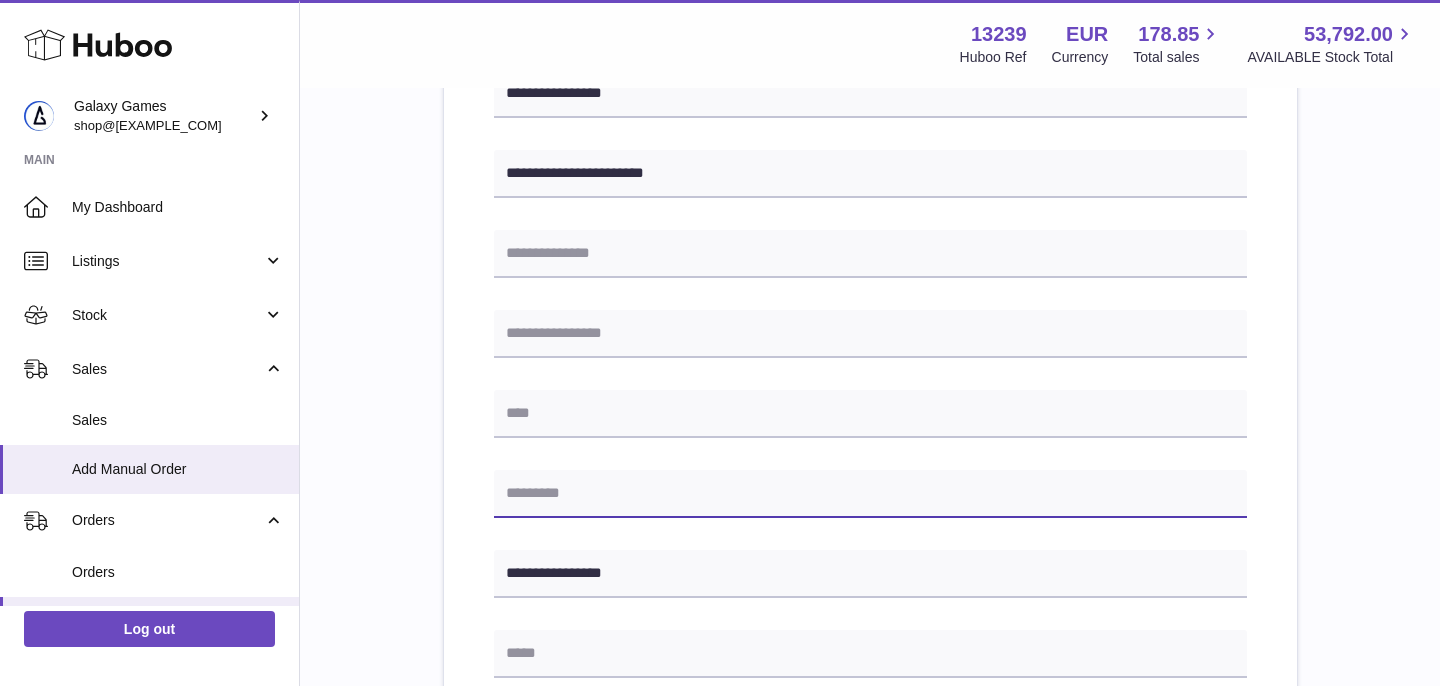 click at bounding box center (870, 494) 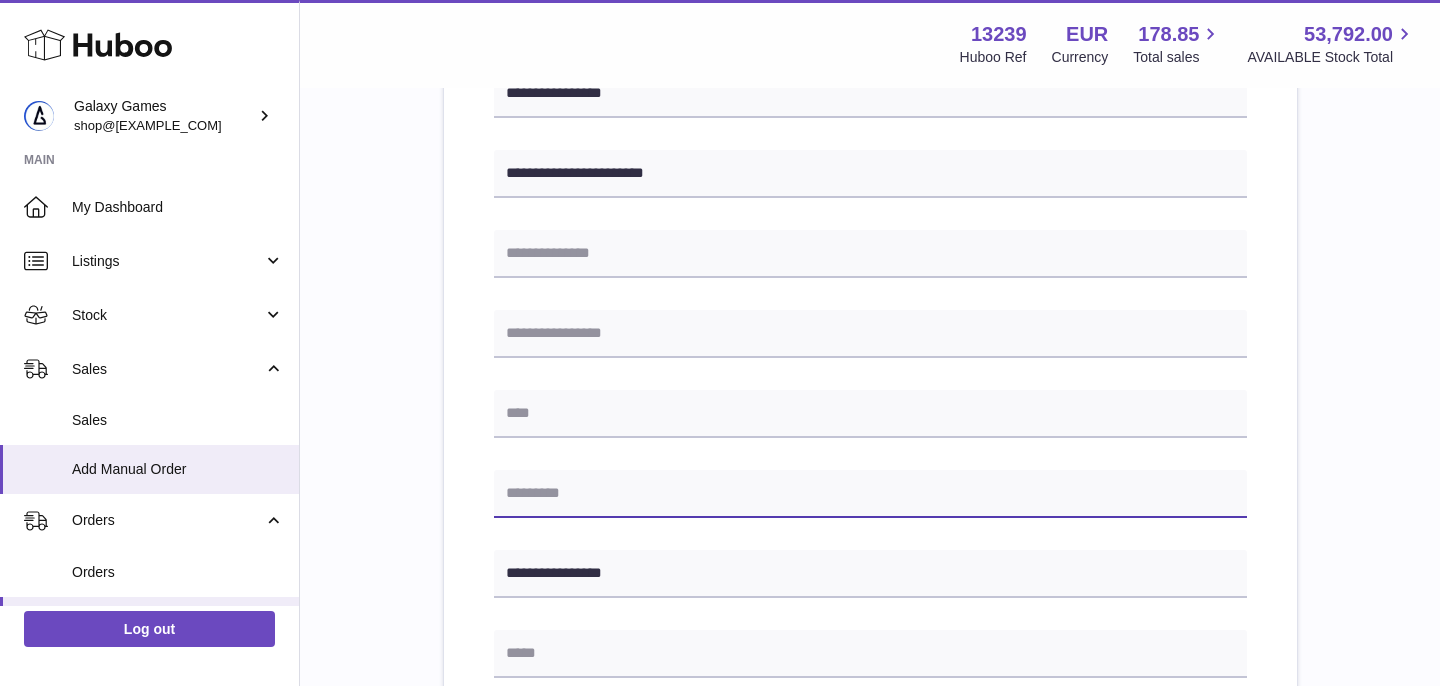 paste on "******" 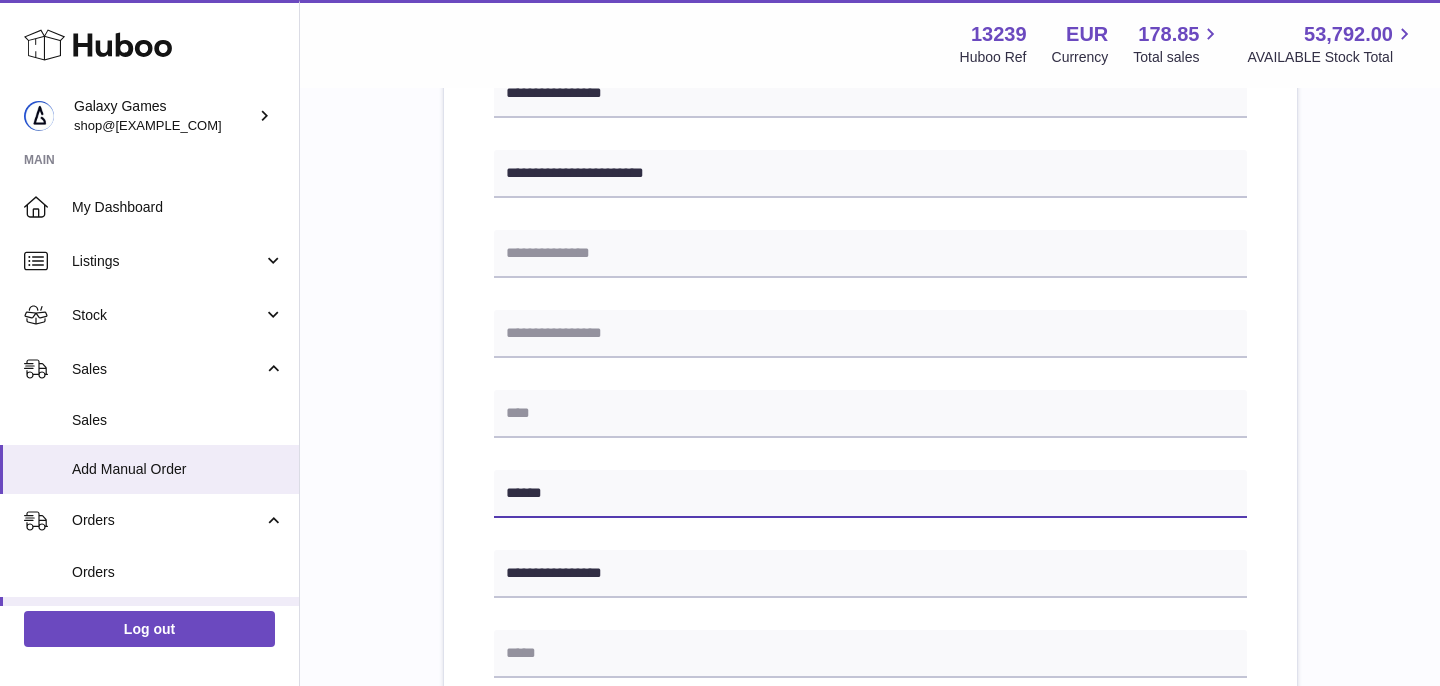 type on "******" 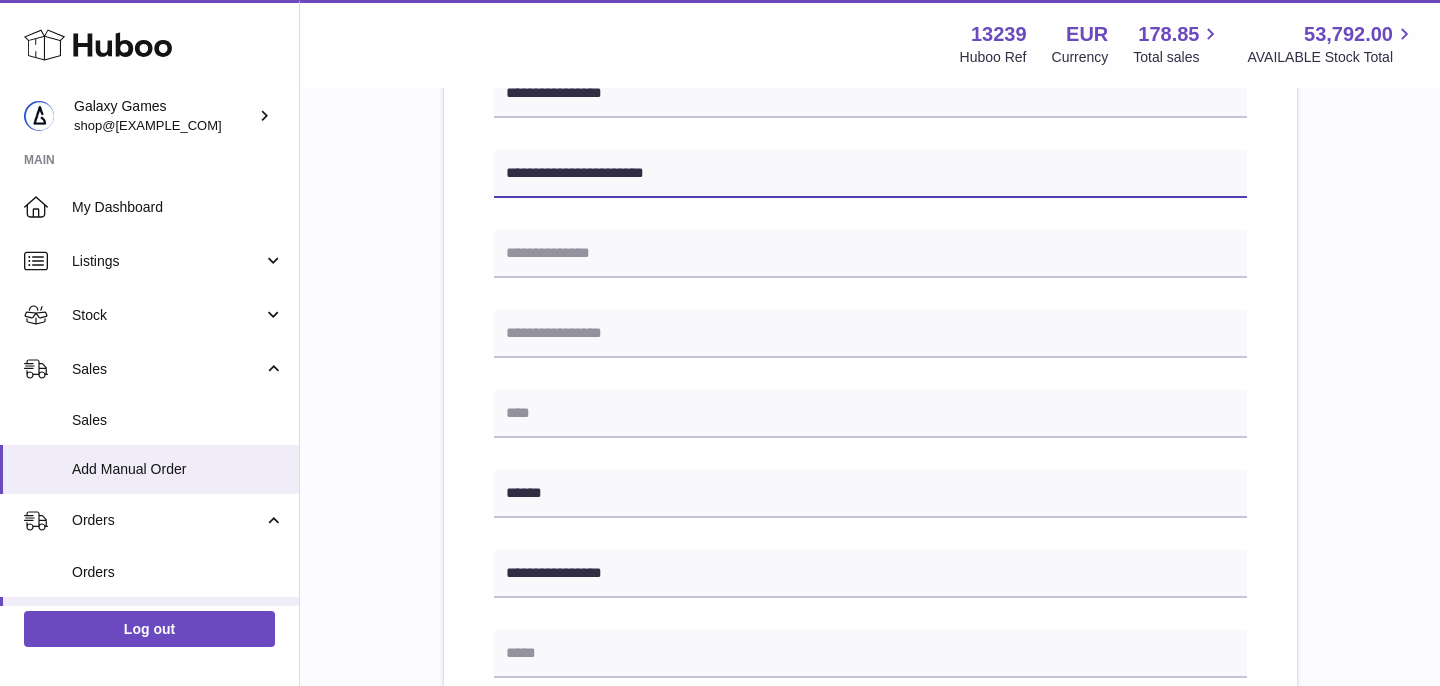 click on "**********" at bounding box center [870, 174] 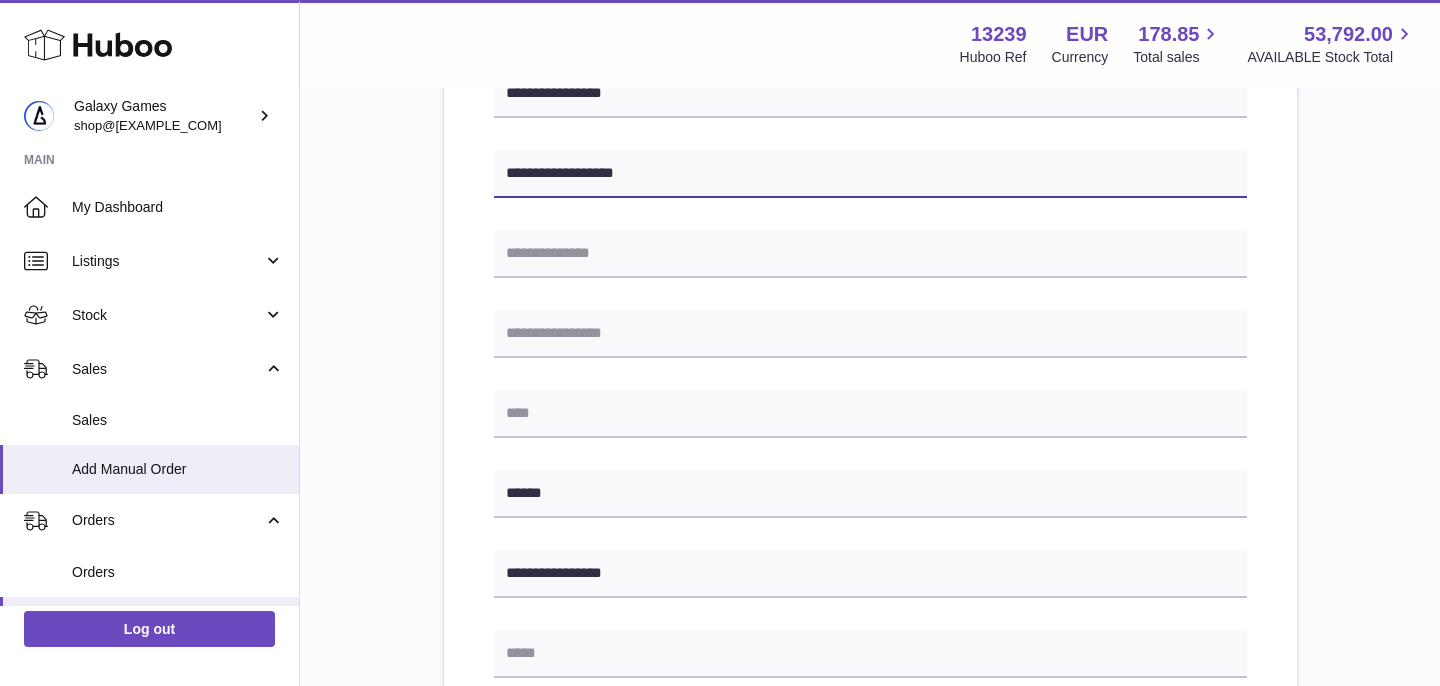 type on "**********" 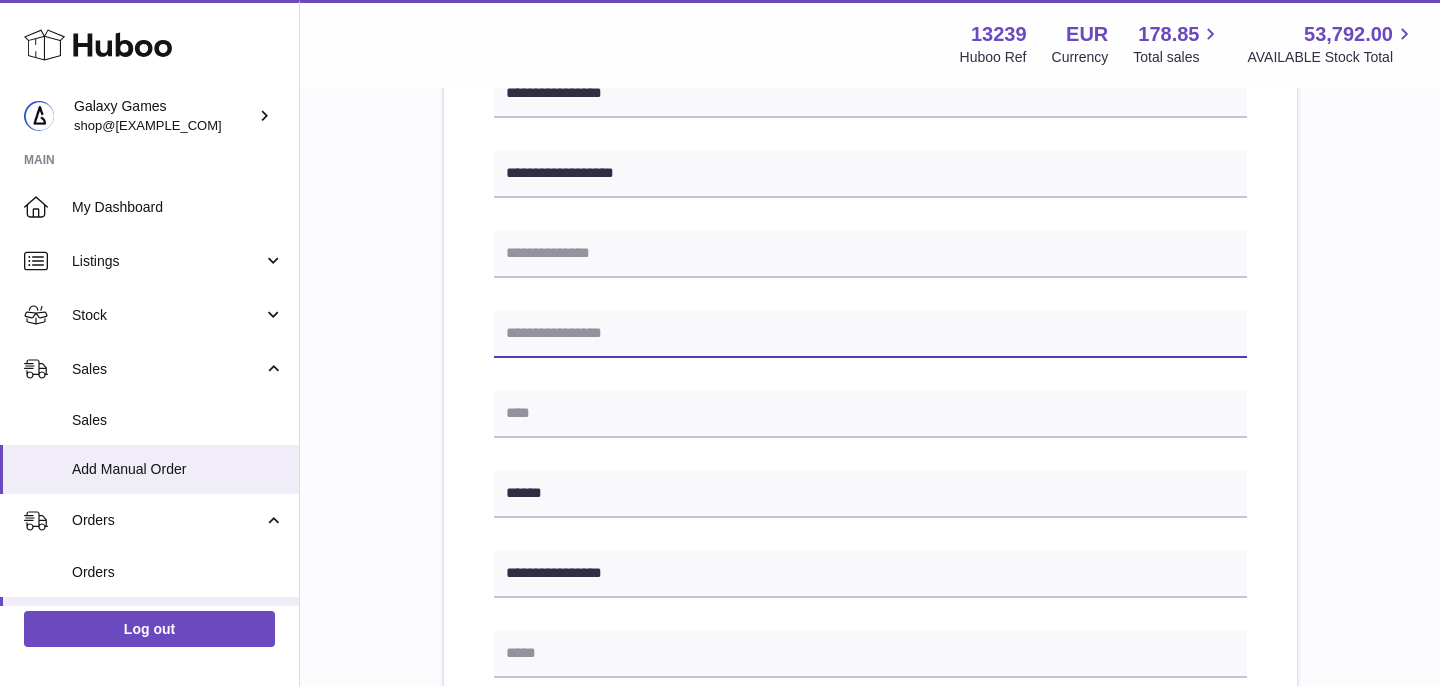 click at bounding box center (870, 334) 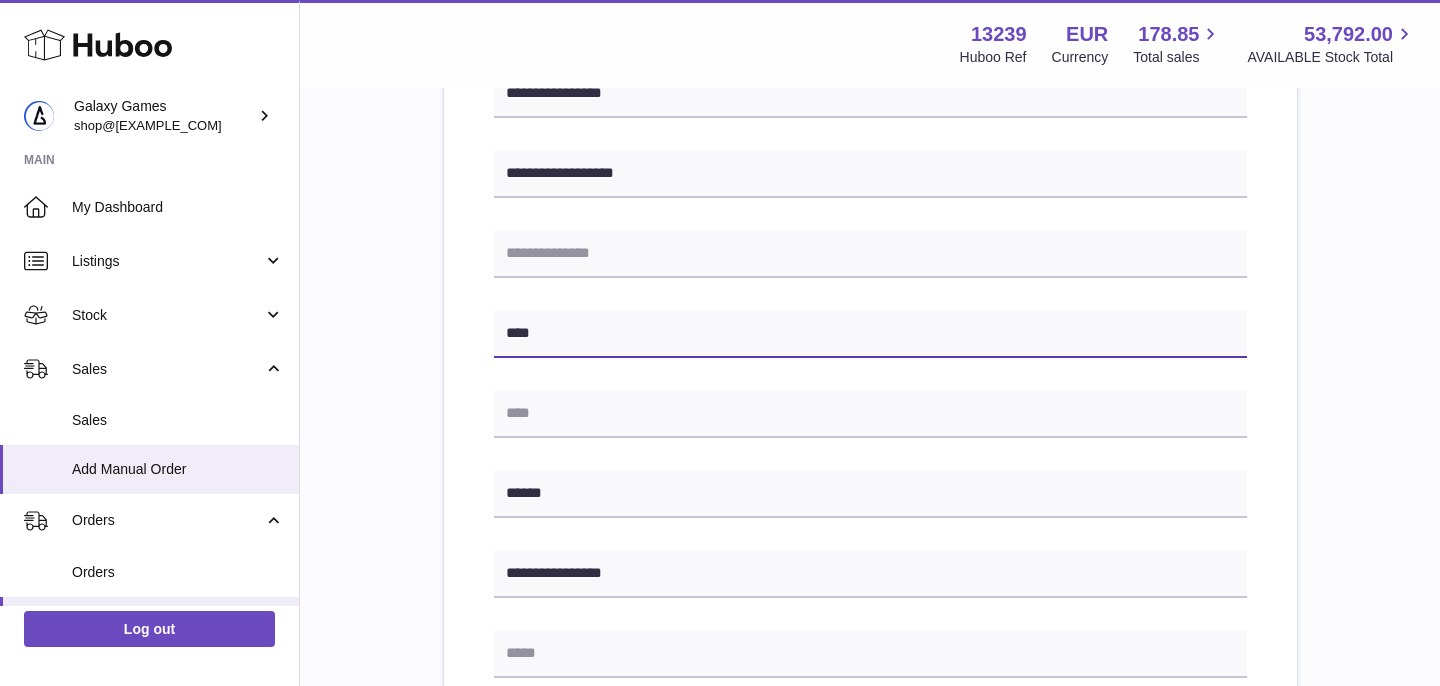type on "****" 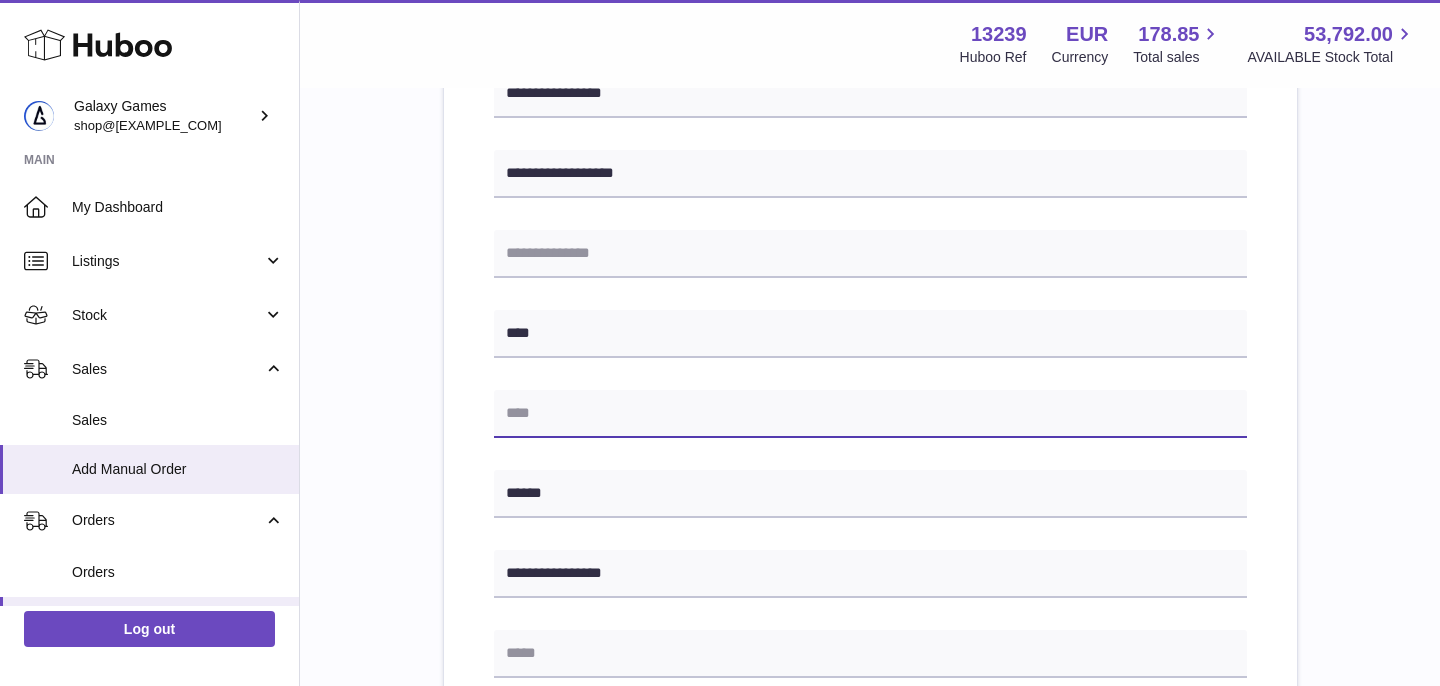 click at bounding box center [870, 414] 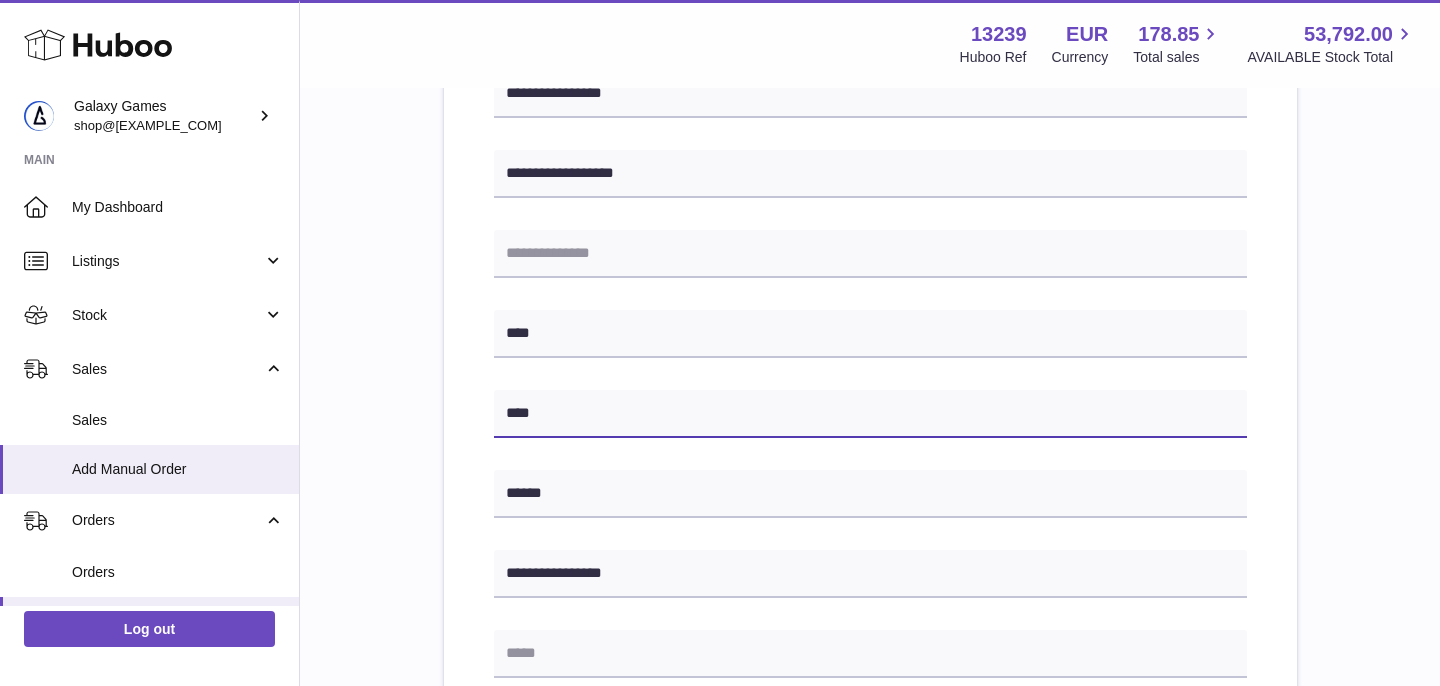 type on "****" 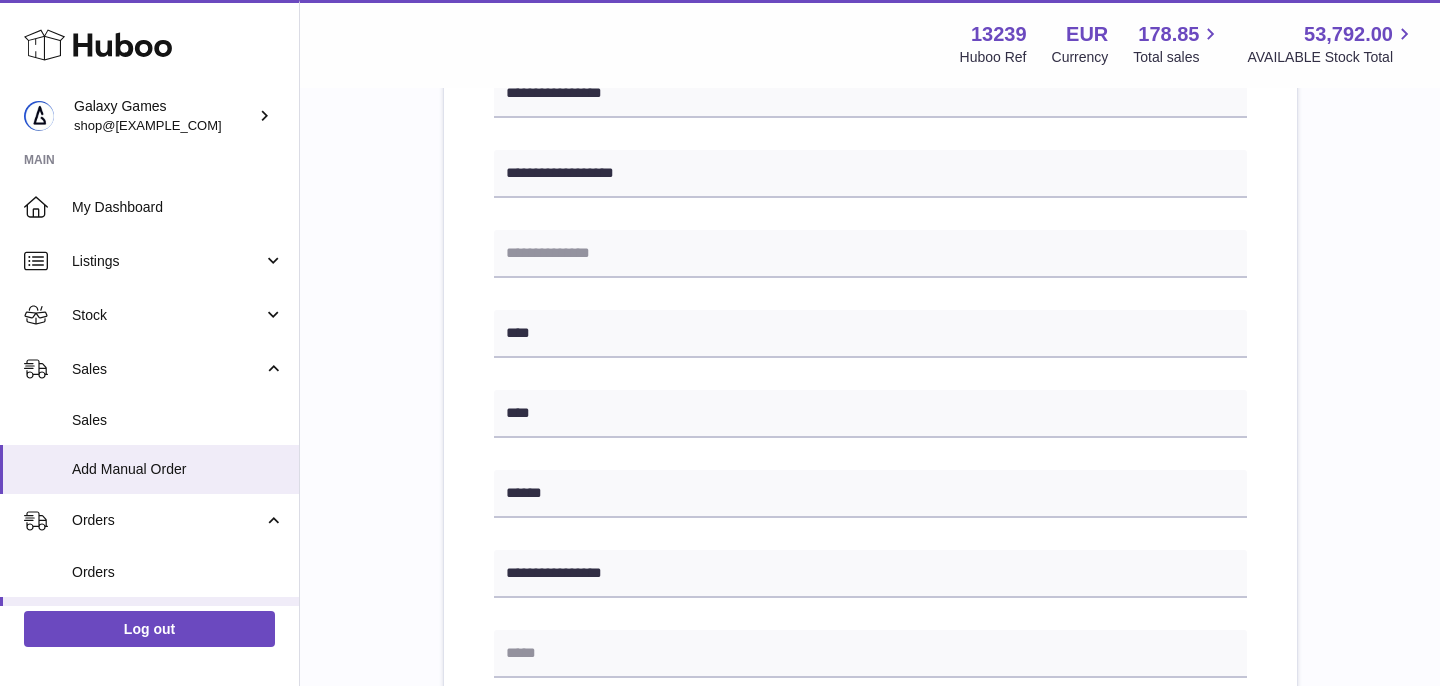 click on "**********" at bounding box center [870, 514] 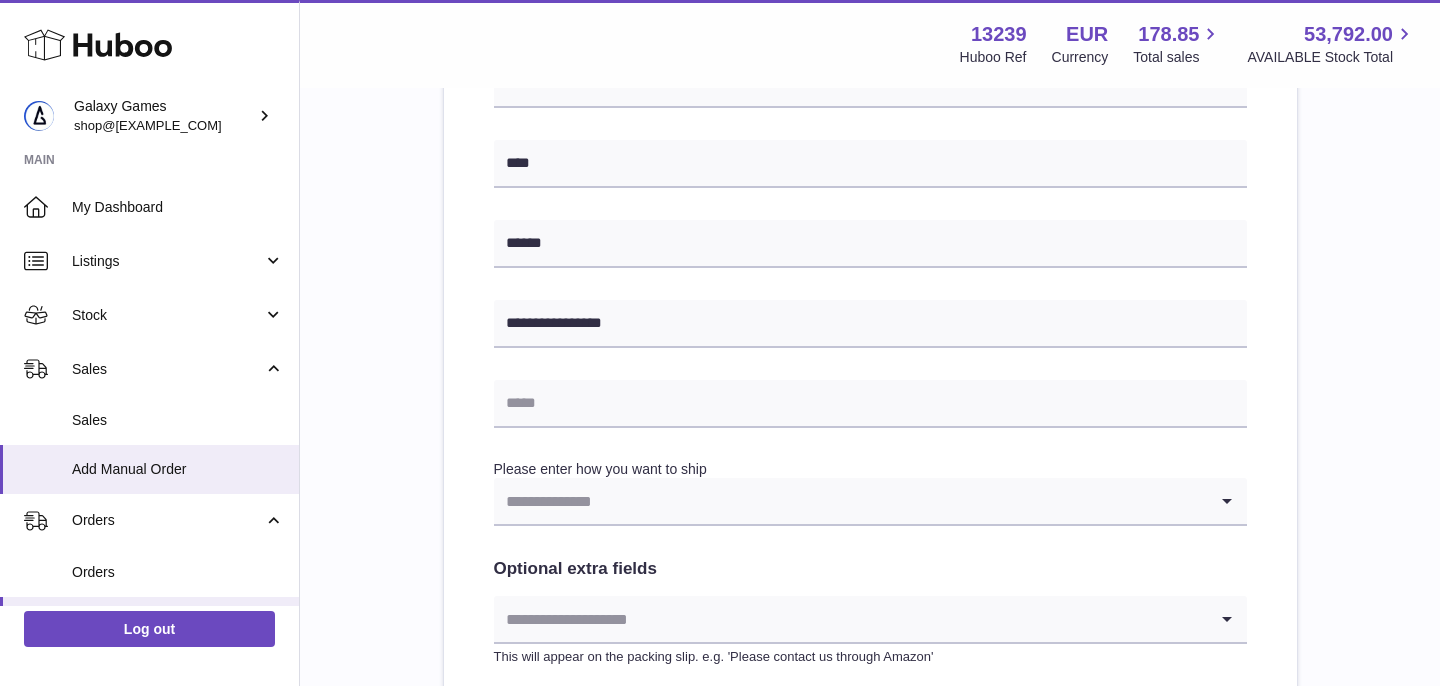 scroll, scrollTop: 716, scrollLeft: 0, axis: vertical 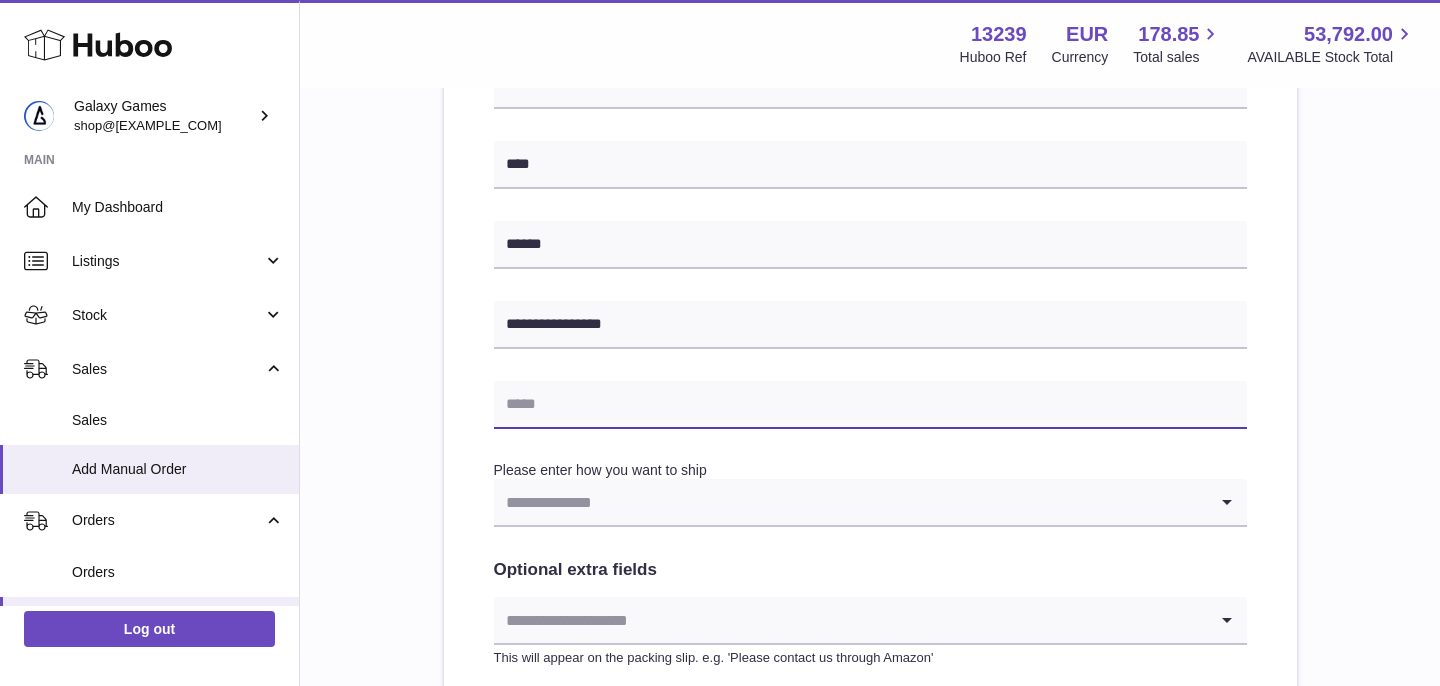 click at bounding box center [870, 405] 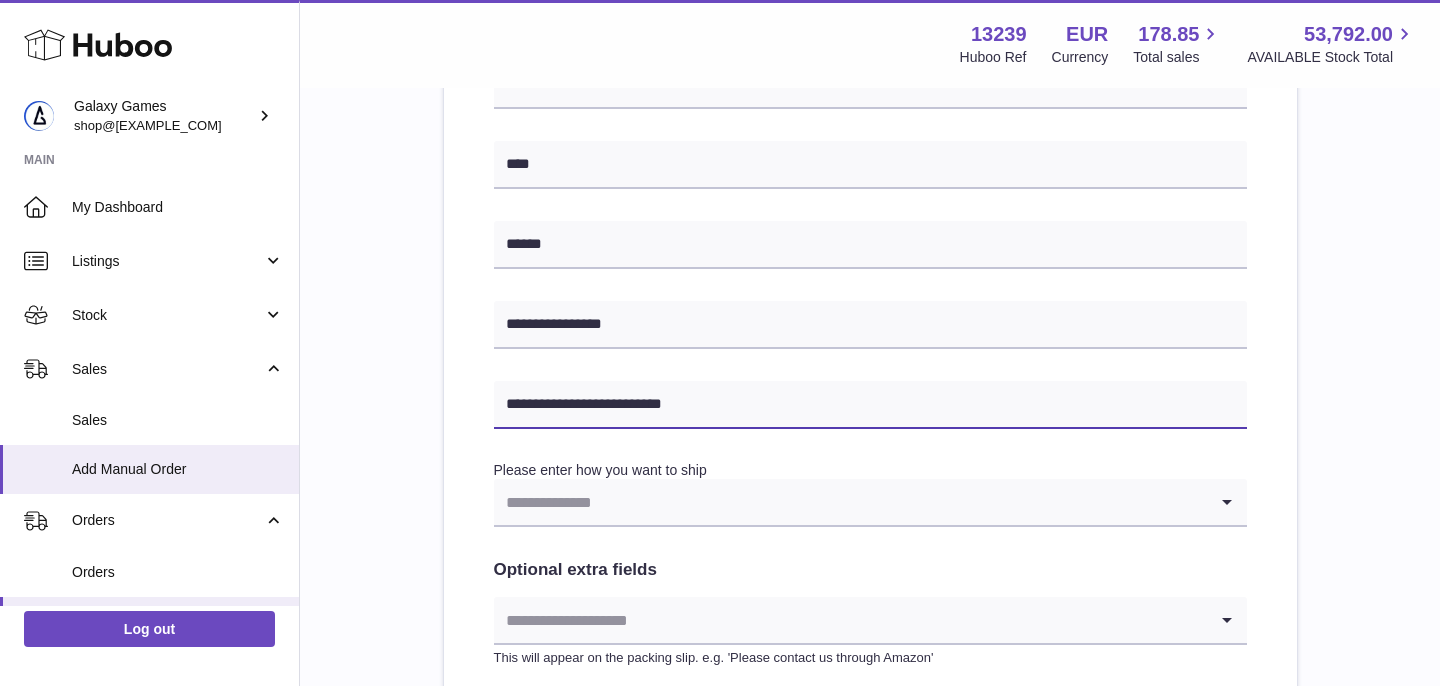 type on "**********" 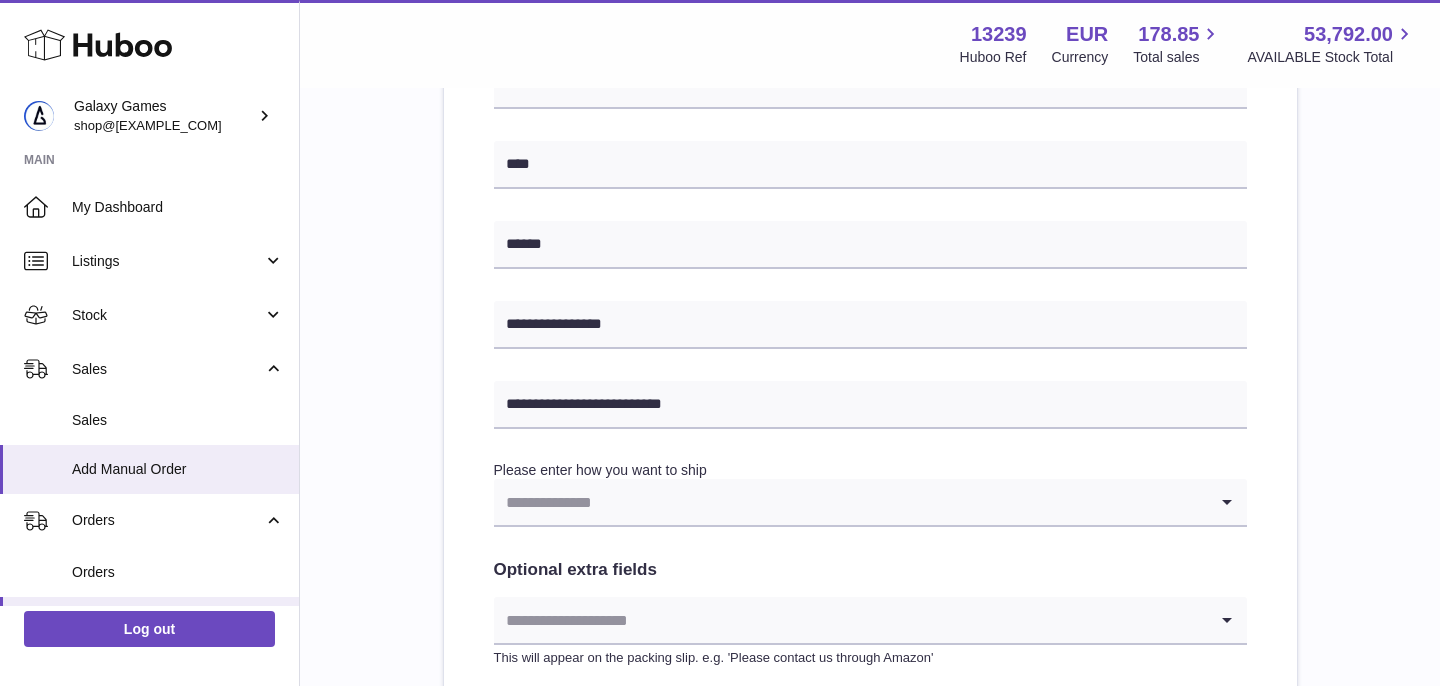 click at bounding box center [850, 502] 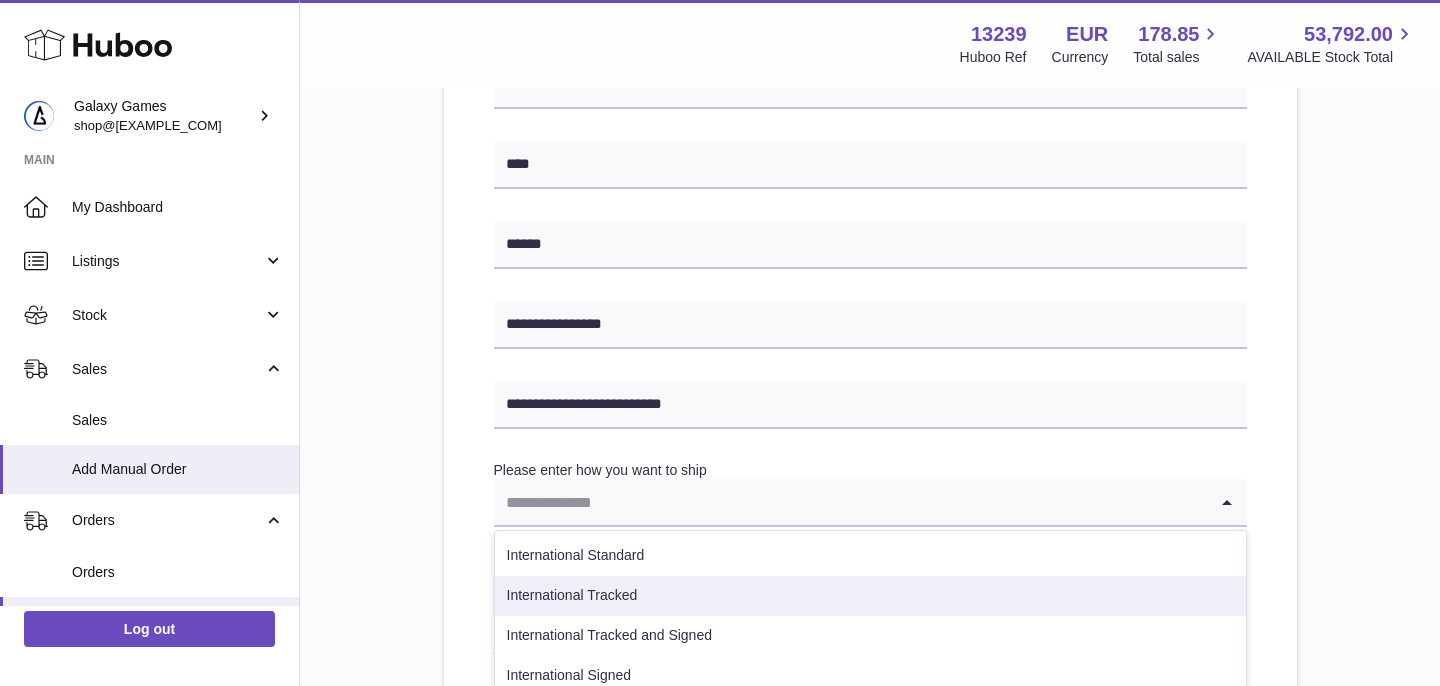click on "International Tracked" at bounding box center [870, 596] 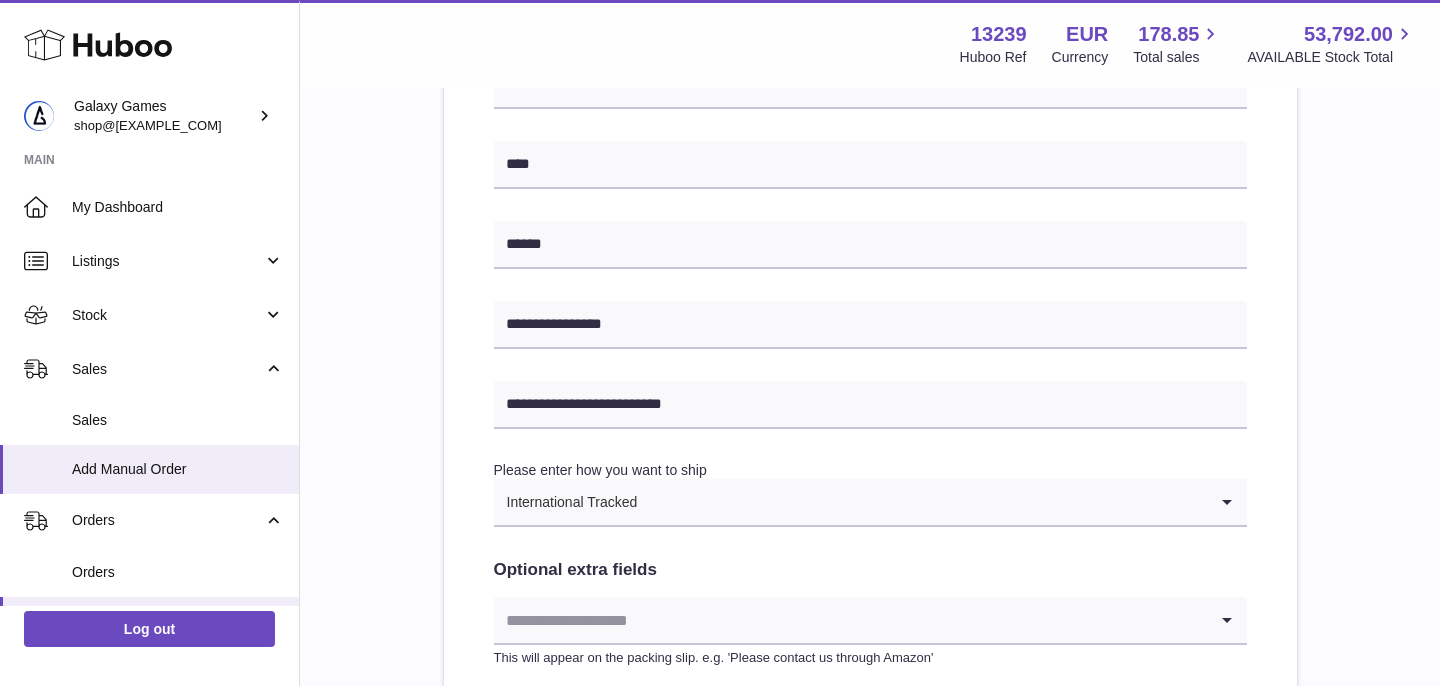 click on "**********" at bounding box center (870, 200) 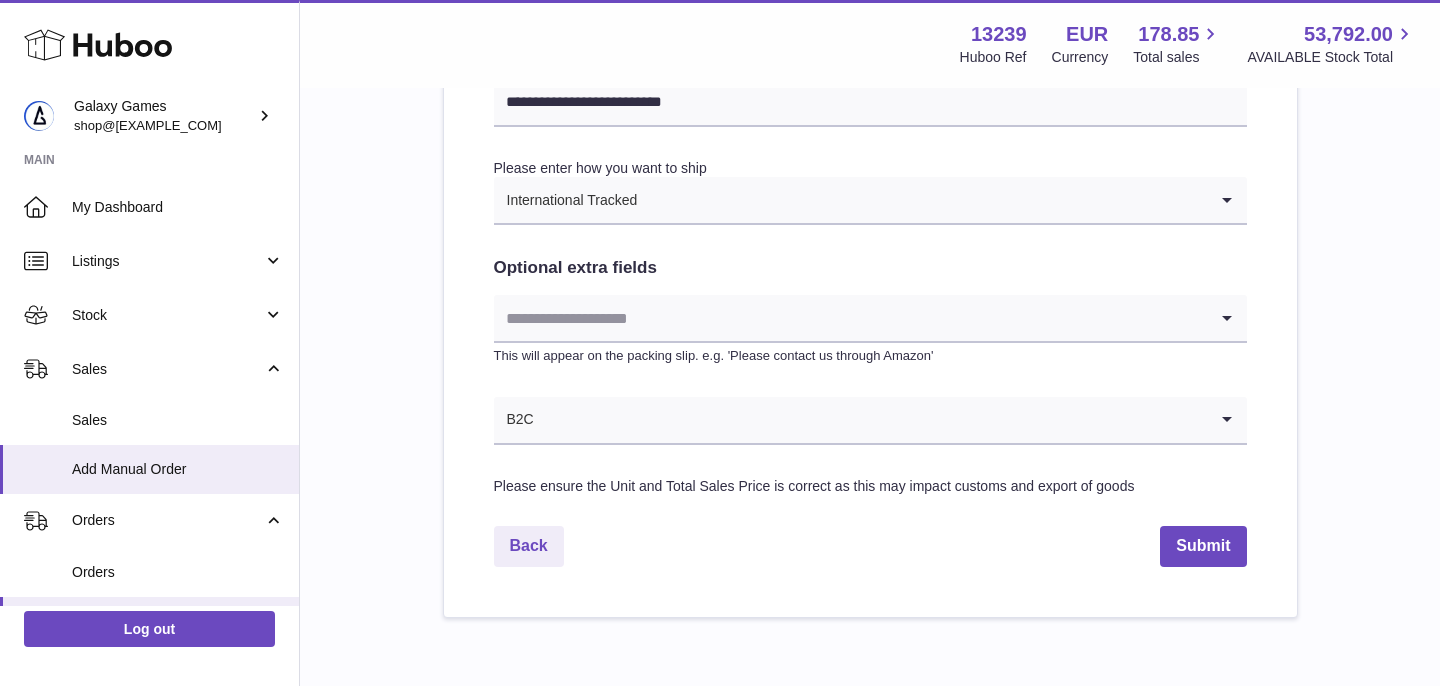 scroll, scrollTop: 1040, scrollLeft: 0, axis: vertical 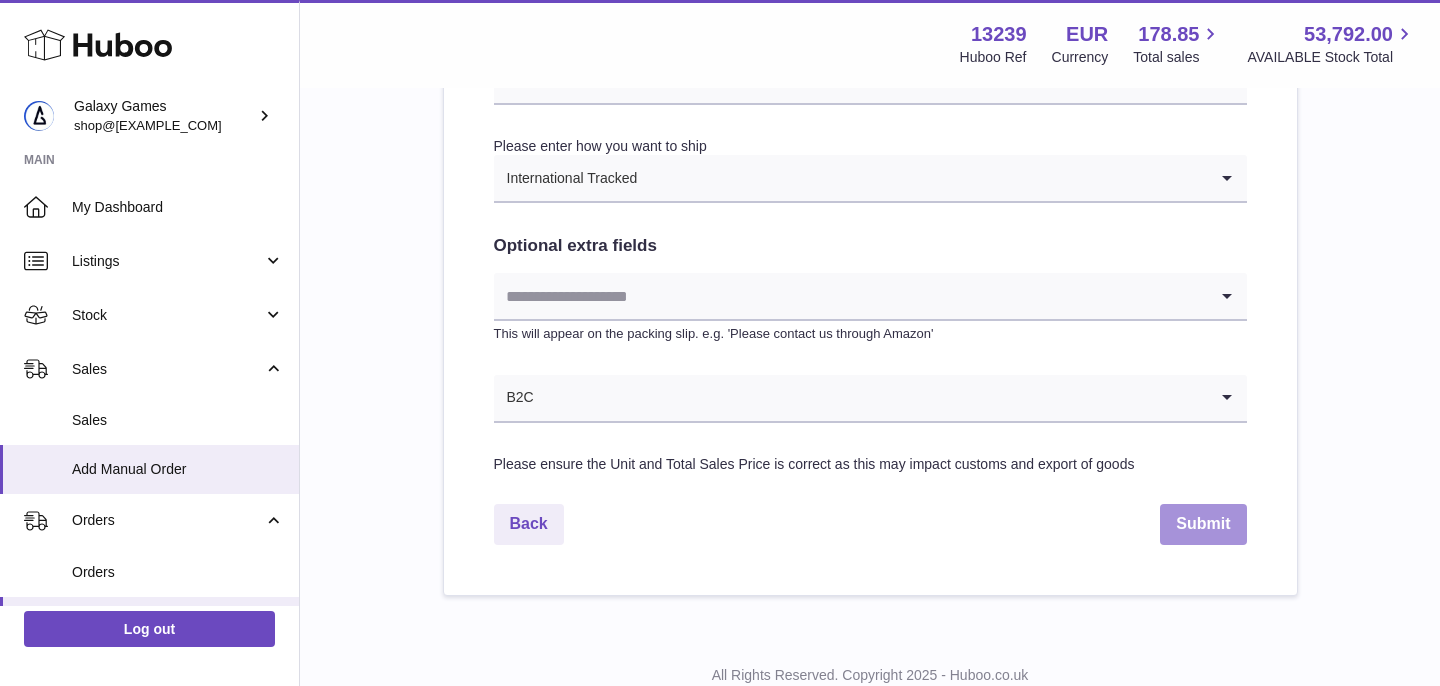 click on "Submit" at bounding box center [1203, 524] 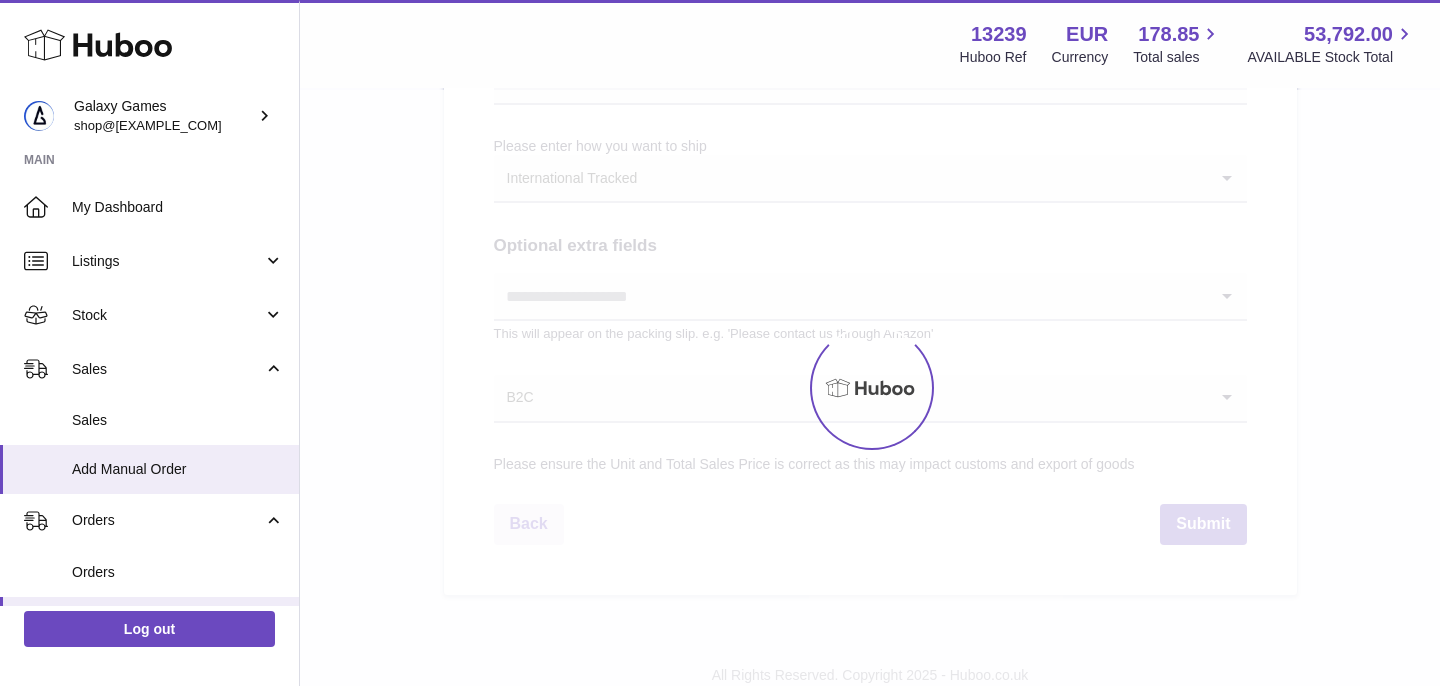 scroll, scrollTop: 0, scrollLeft: 0, axis: both 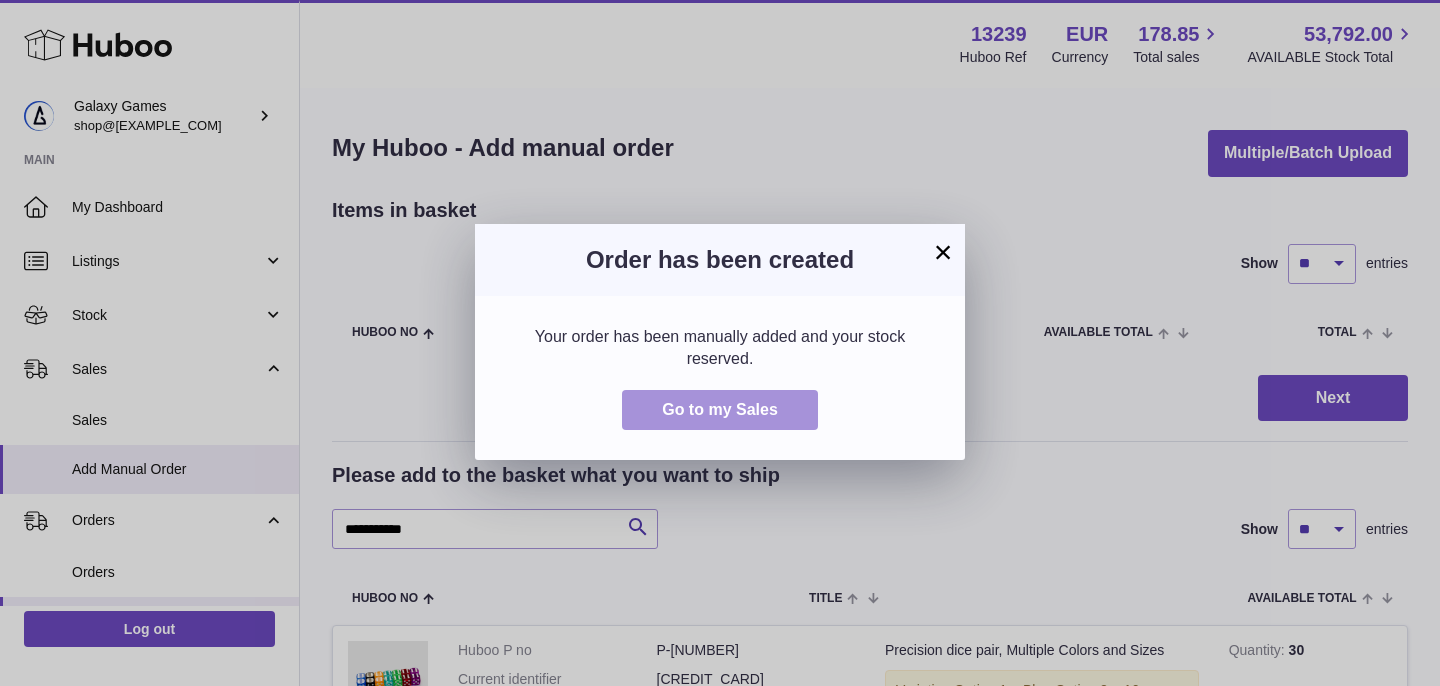 click on "Go to my Sales" at bounding box center (720, 409) 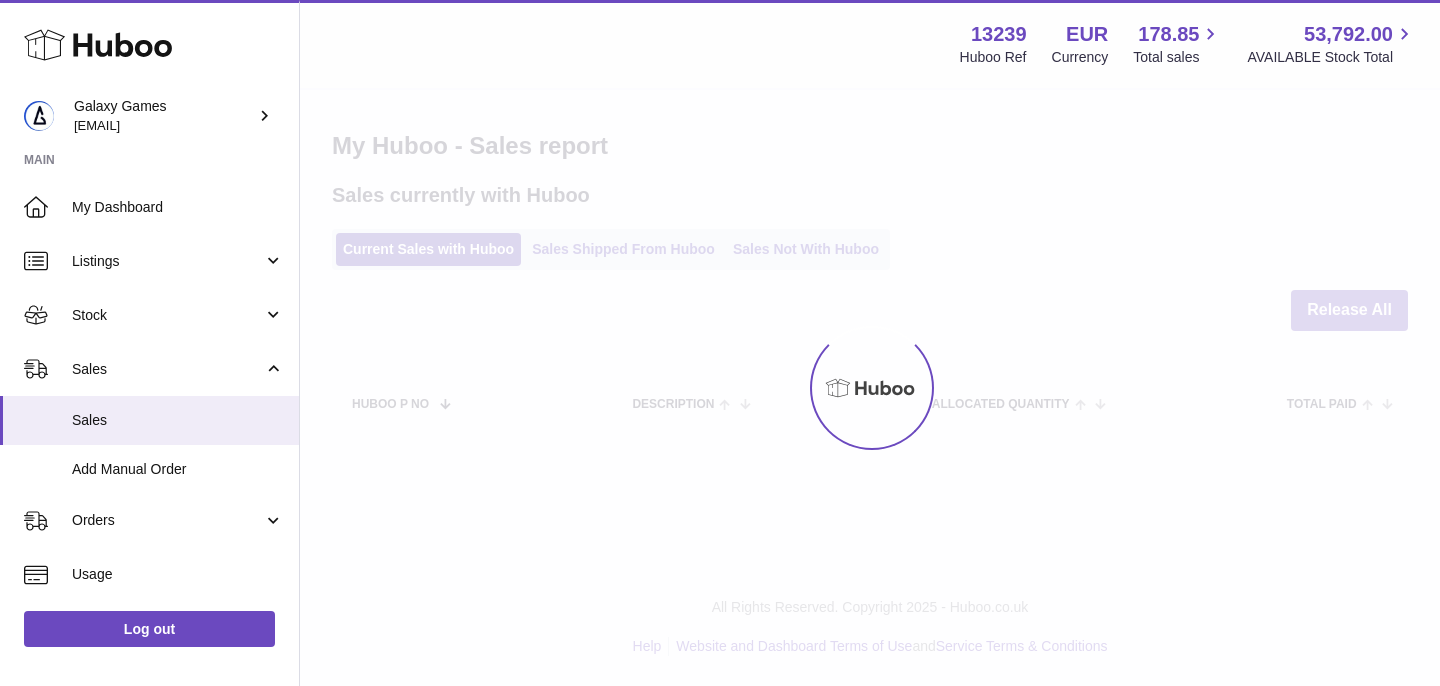 scroll, scrollTop: 0, scrollLeft: 0, axis: both 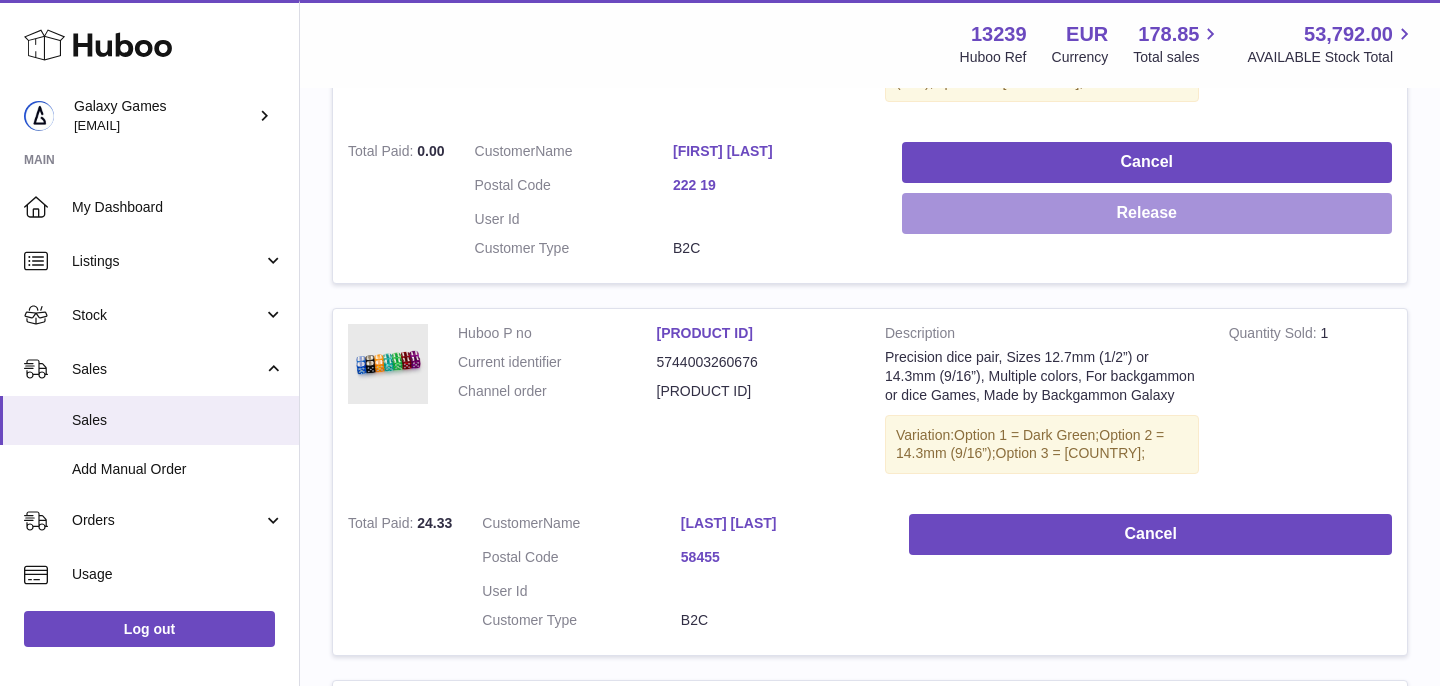 click on "Release" at bounding box center [1147, 213] 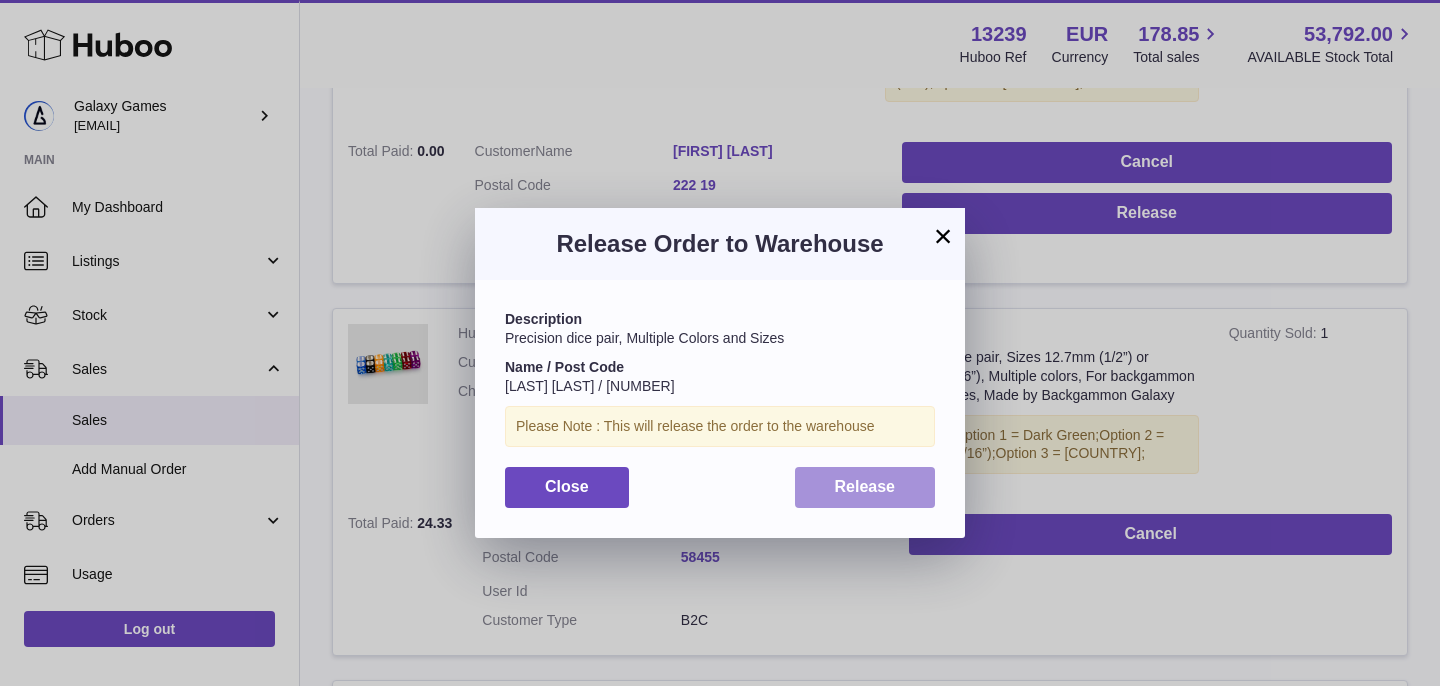 click on "Release" at bounding box center (865, 486) 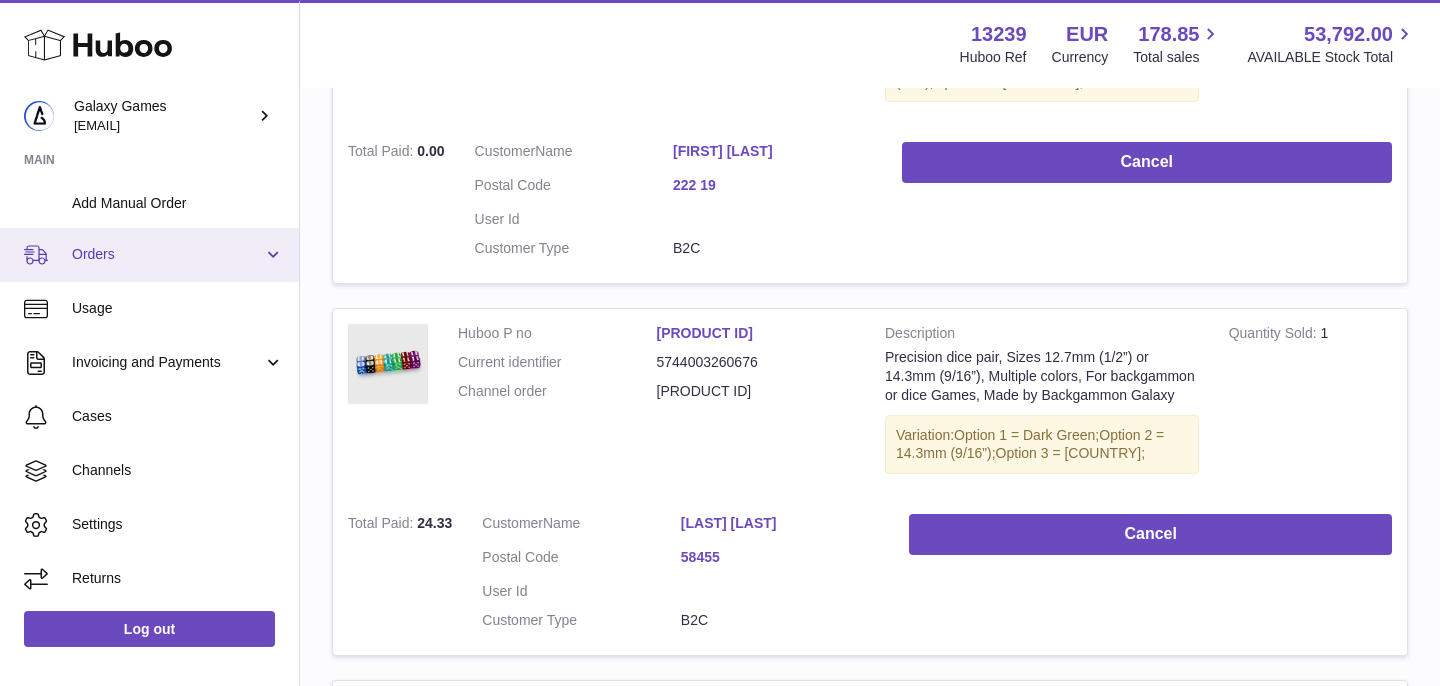 scroll, scrollTop: 265, scrollLeft: 0, axis: vertical 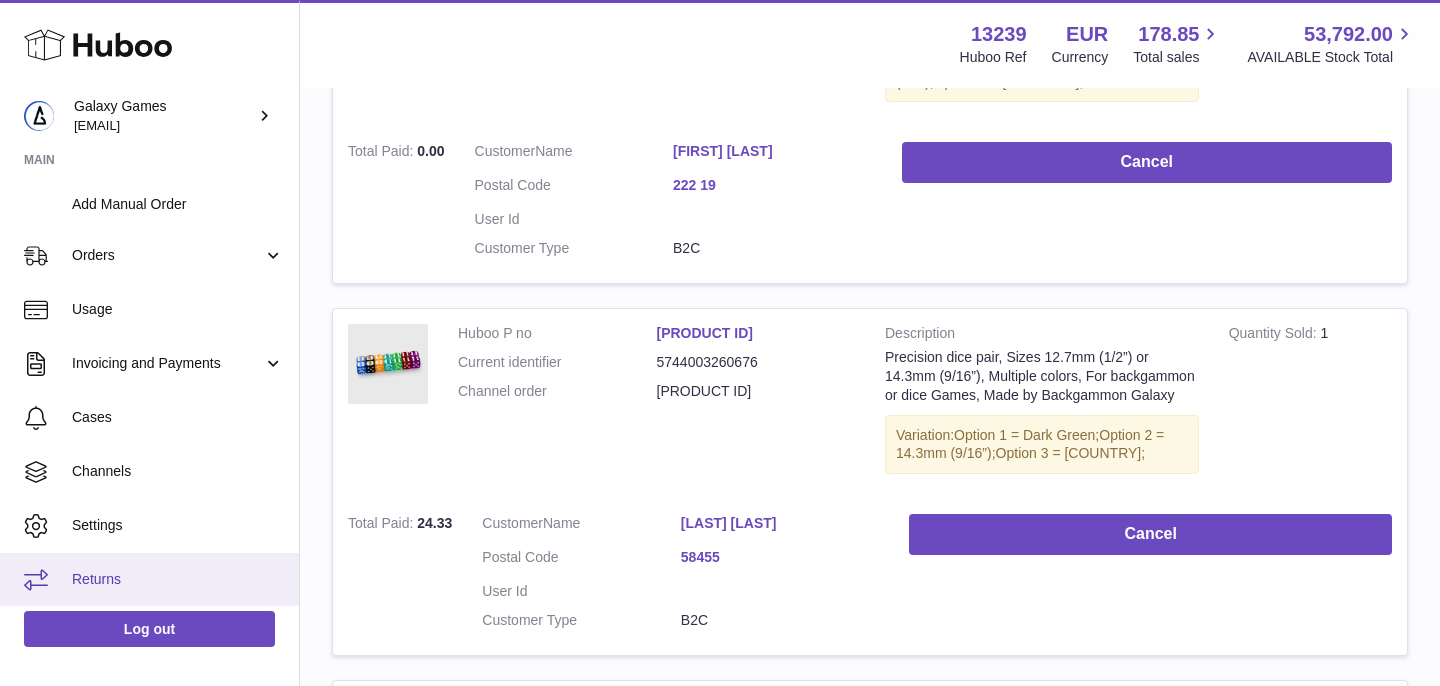 click on "Returns" at bounding box center (178, 579) 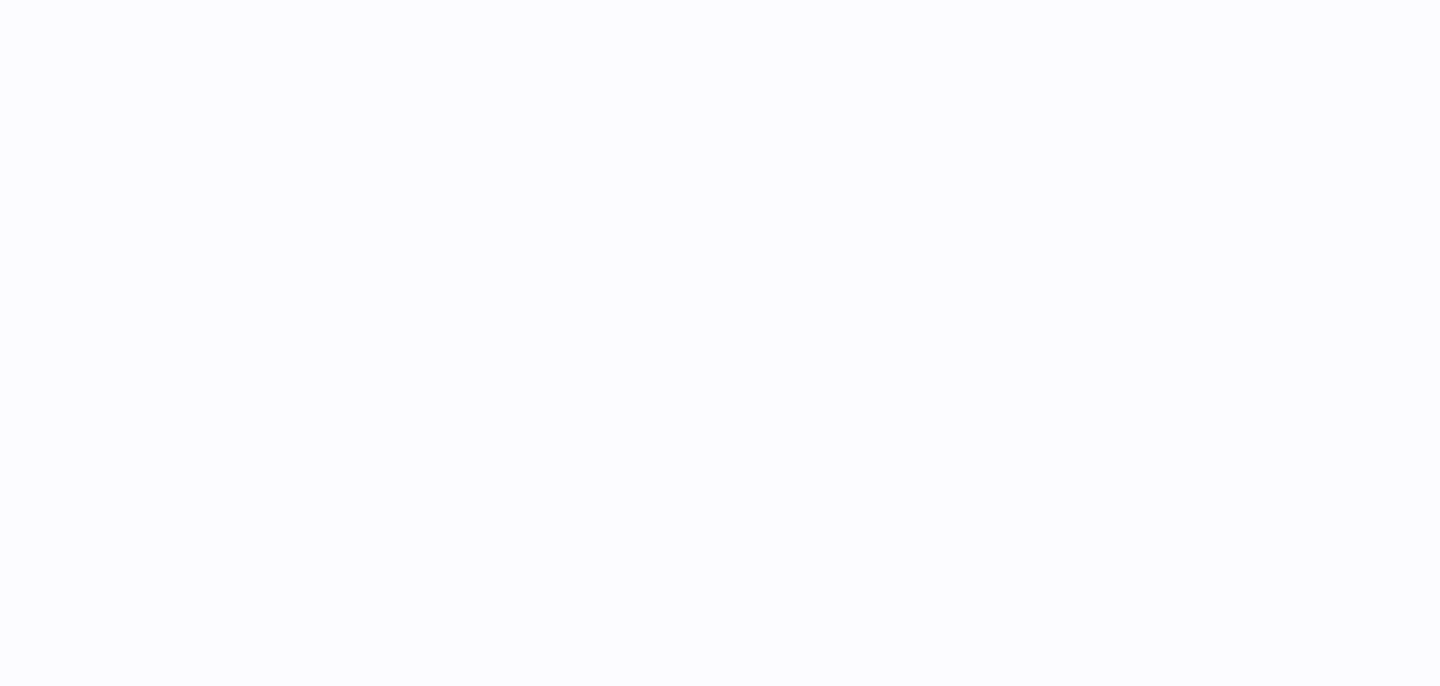 scroll, scrollTop: 0, scrollLeft: 0, axis: both 